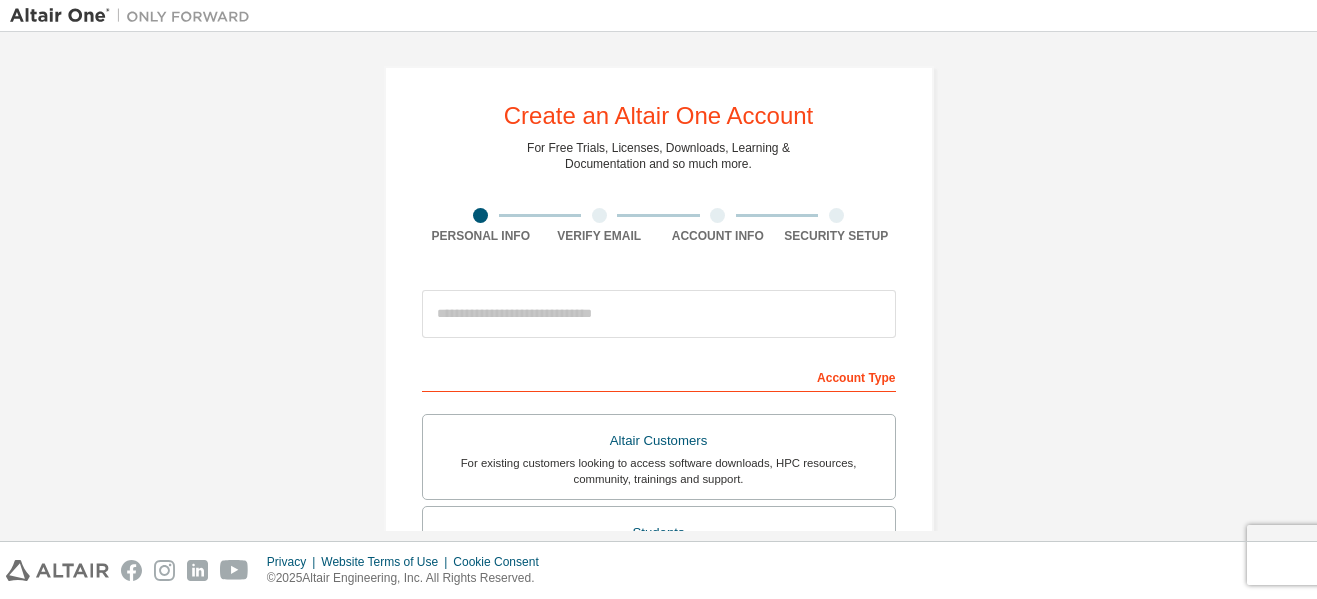 scroll, scrollTop: 0, scrollLeft: 0, axis: both 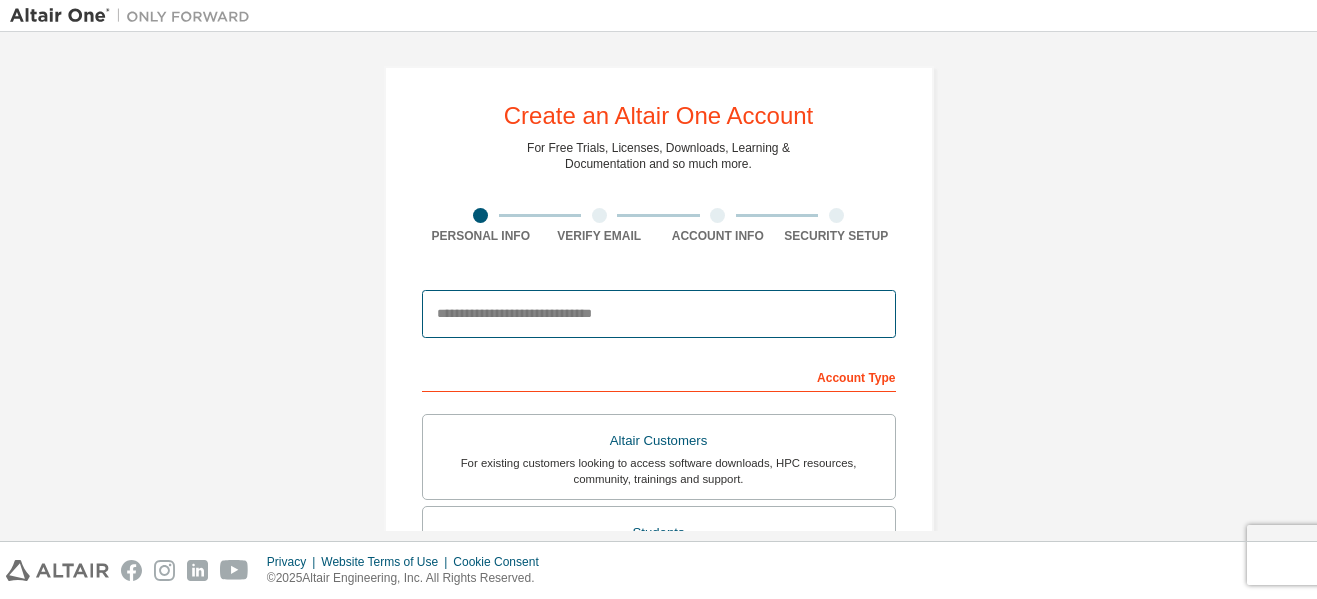 click at bounding box center (659, 314) 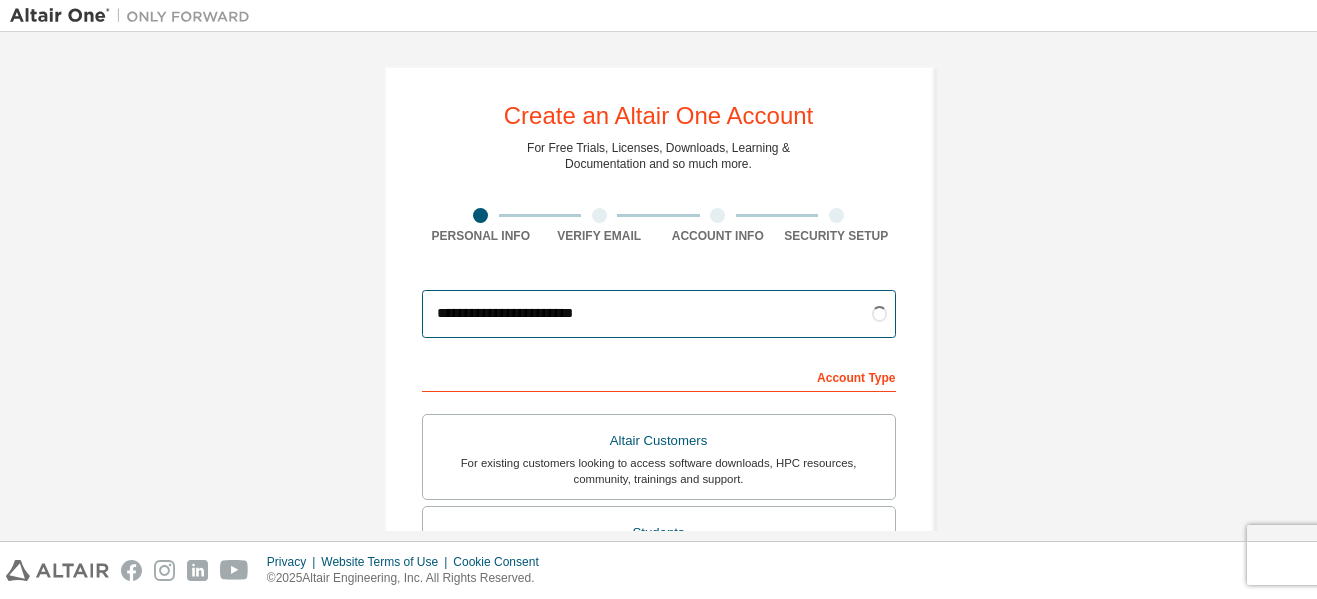 type on "**********" 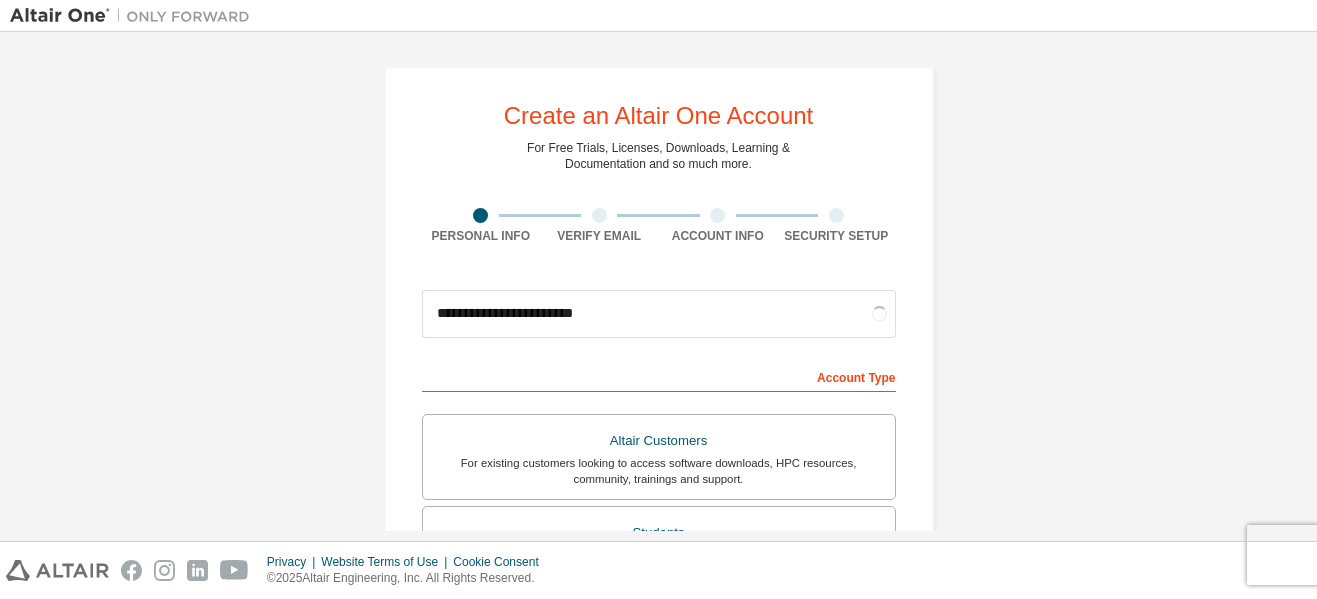 click on "**********" at bounding box center [658, 571] 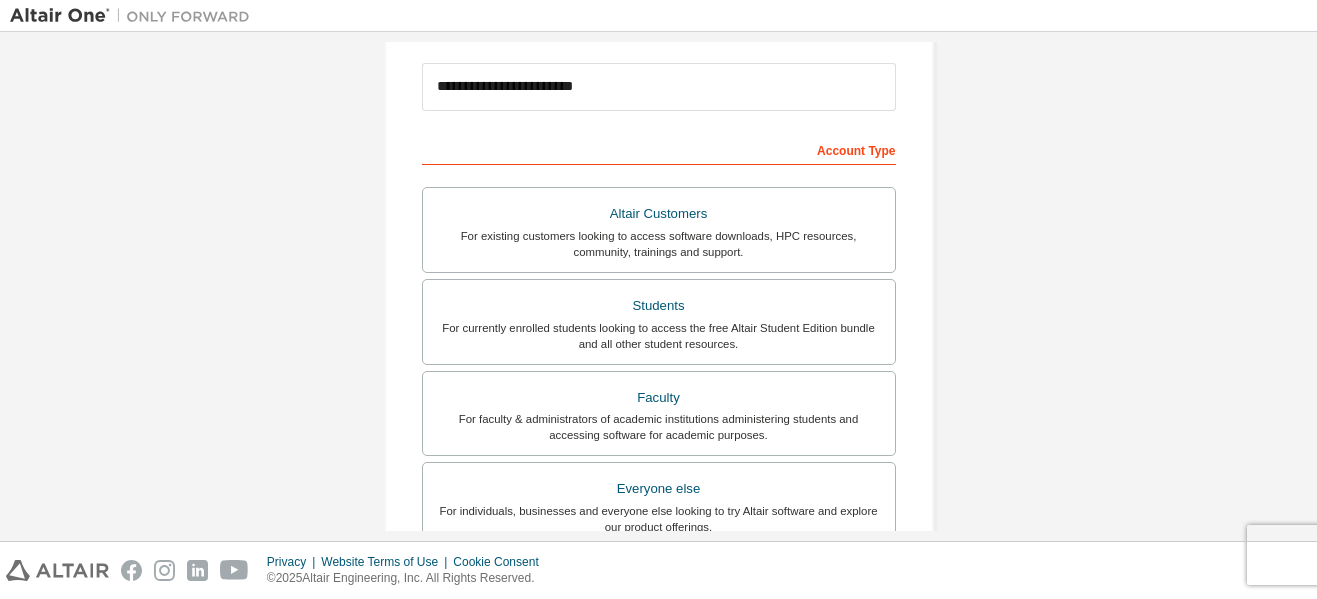 scroll, scrollTop: 245, scrollLeft: 0, axis: vertical 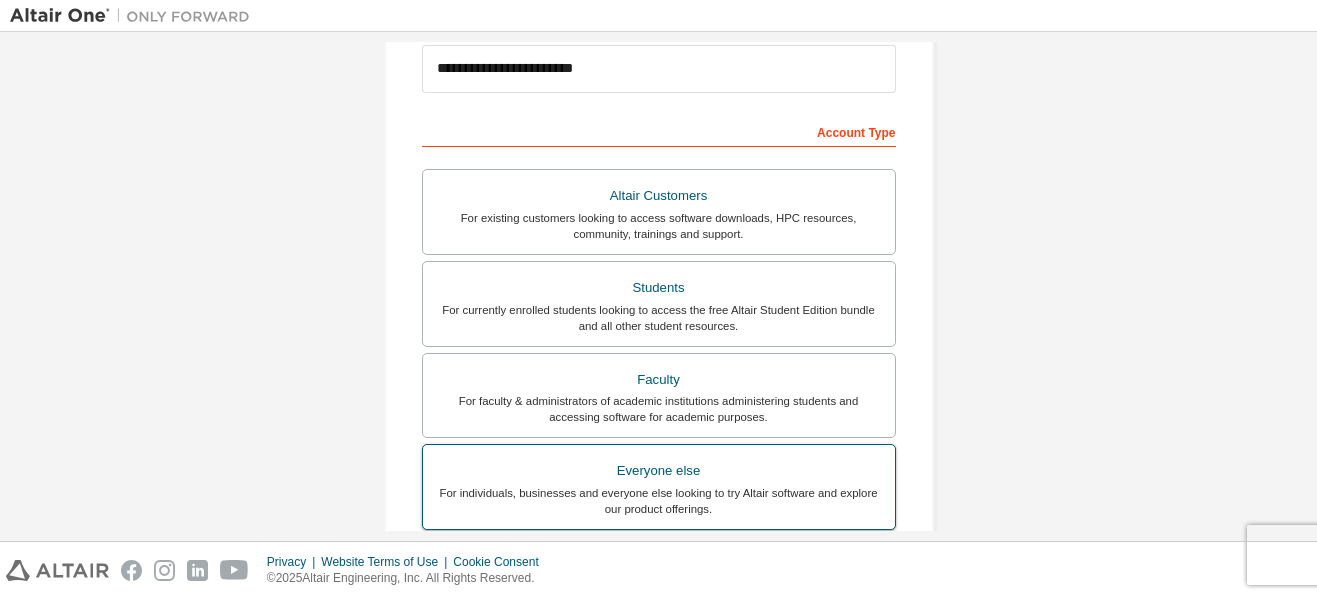 click on "Everyone else" at bounding box center (659, 471) 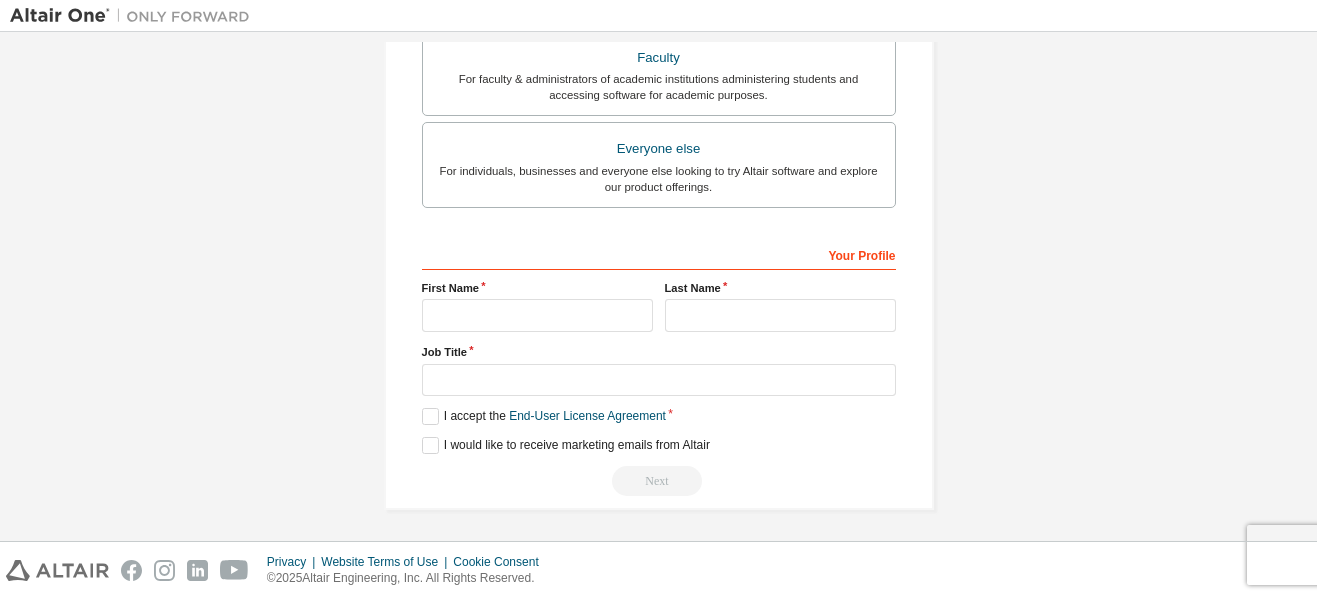 scroll, scrollTop: 571, scrollLeft: 0, axis: vertical 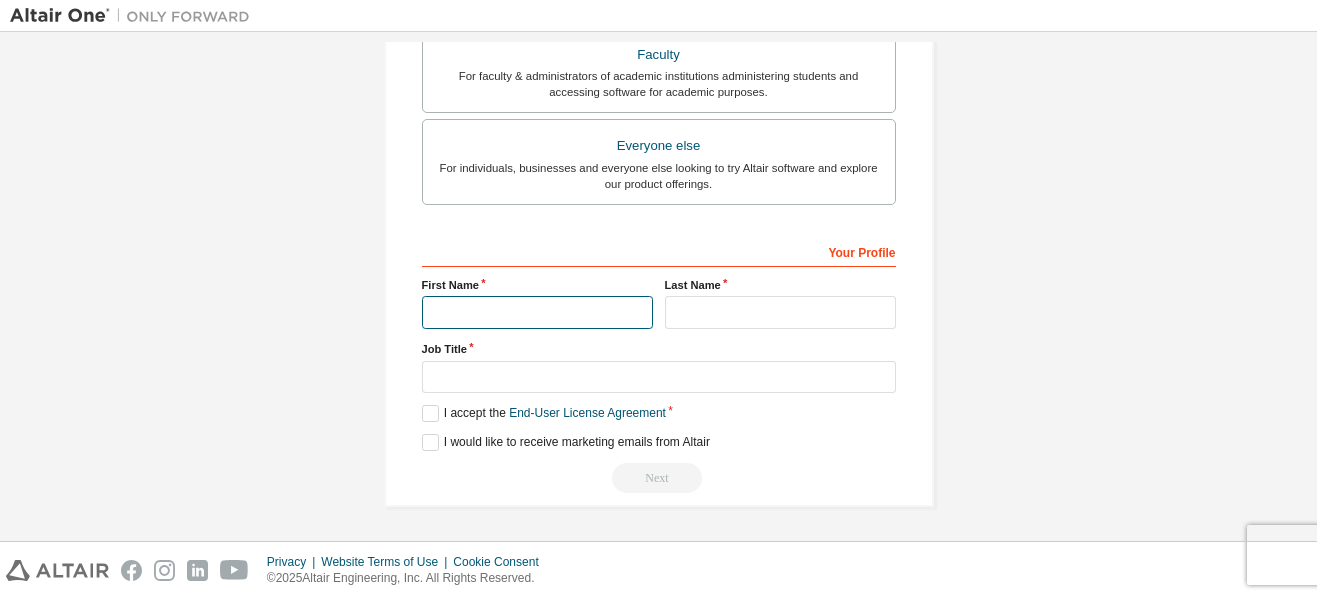 click at bounding box center (537, 312) 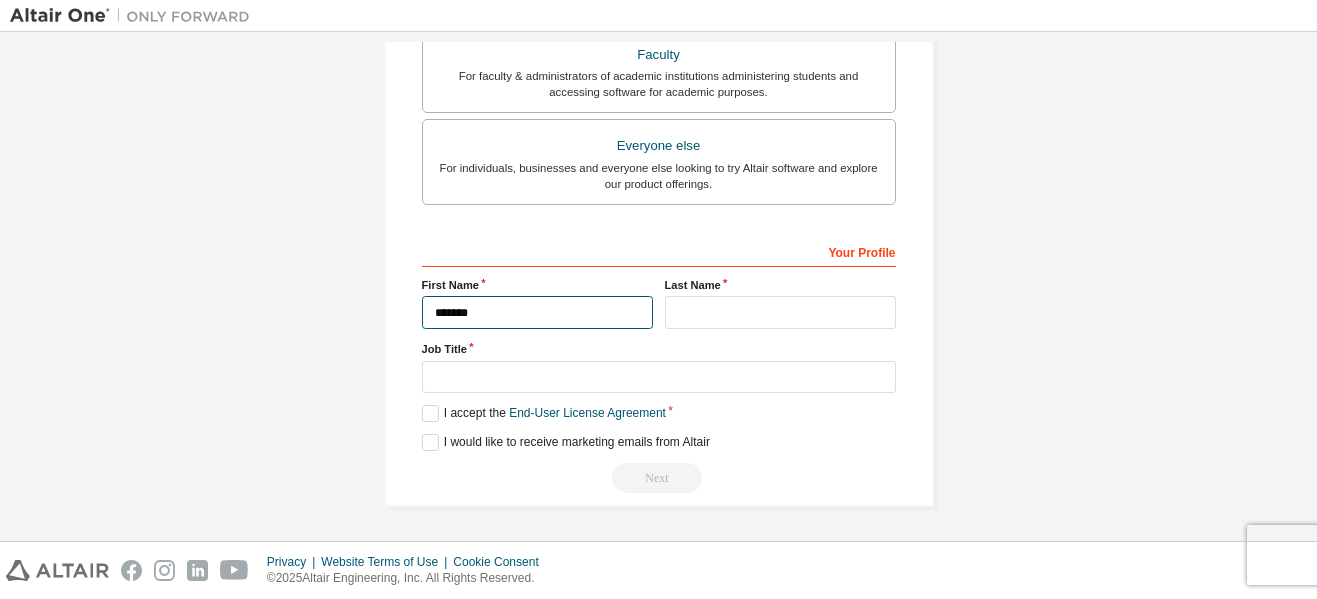 type on "*******" 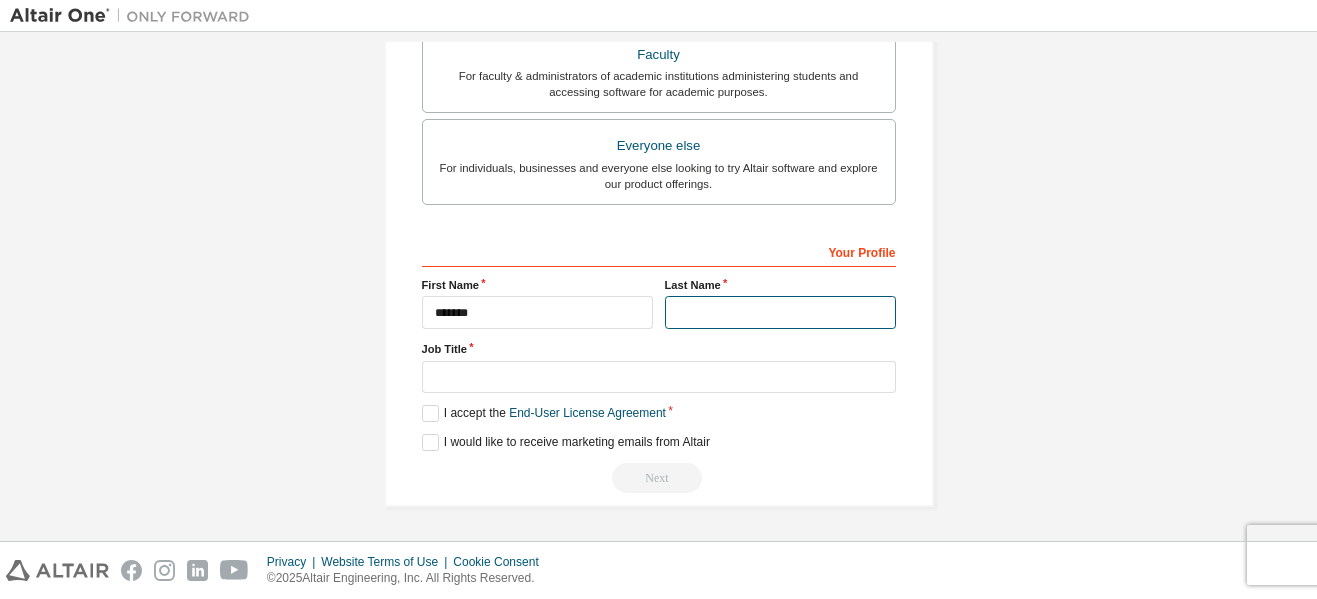click at bounding box center [780, 312] 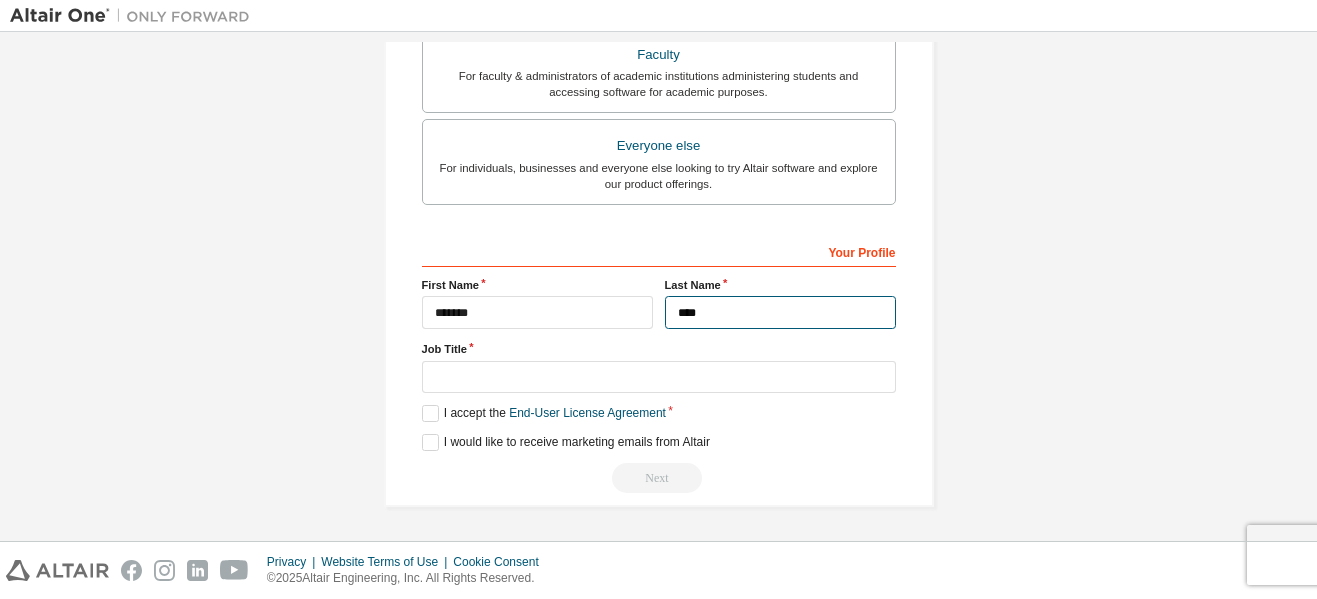 type on "****" 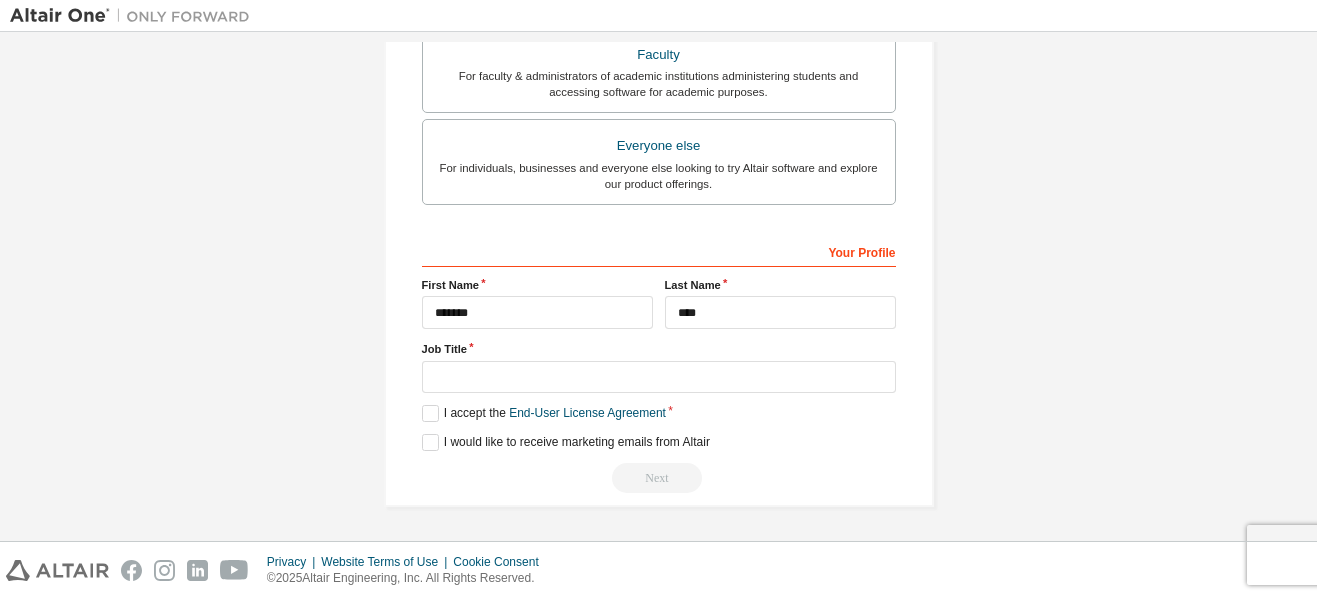 click on "**********" at bounding box center (658, 1) 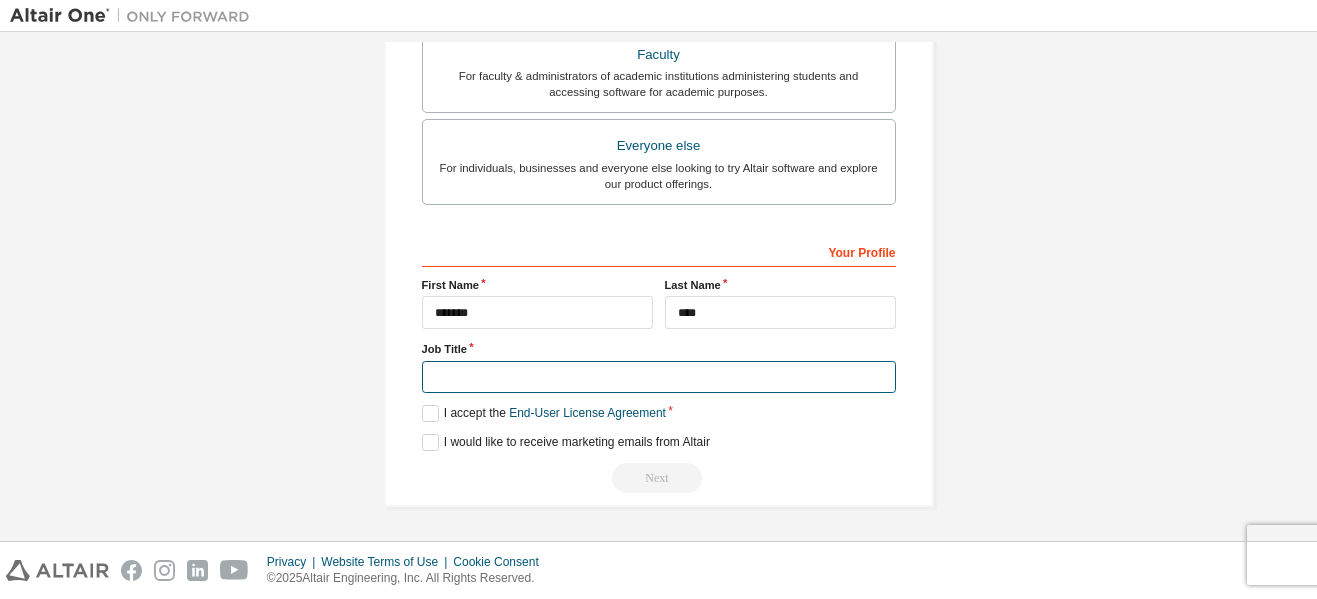 click at bounding box center (659, 377) 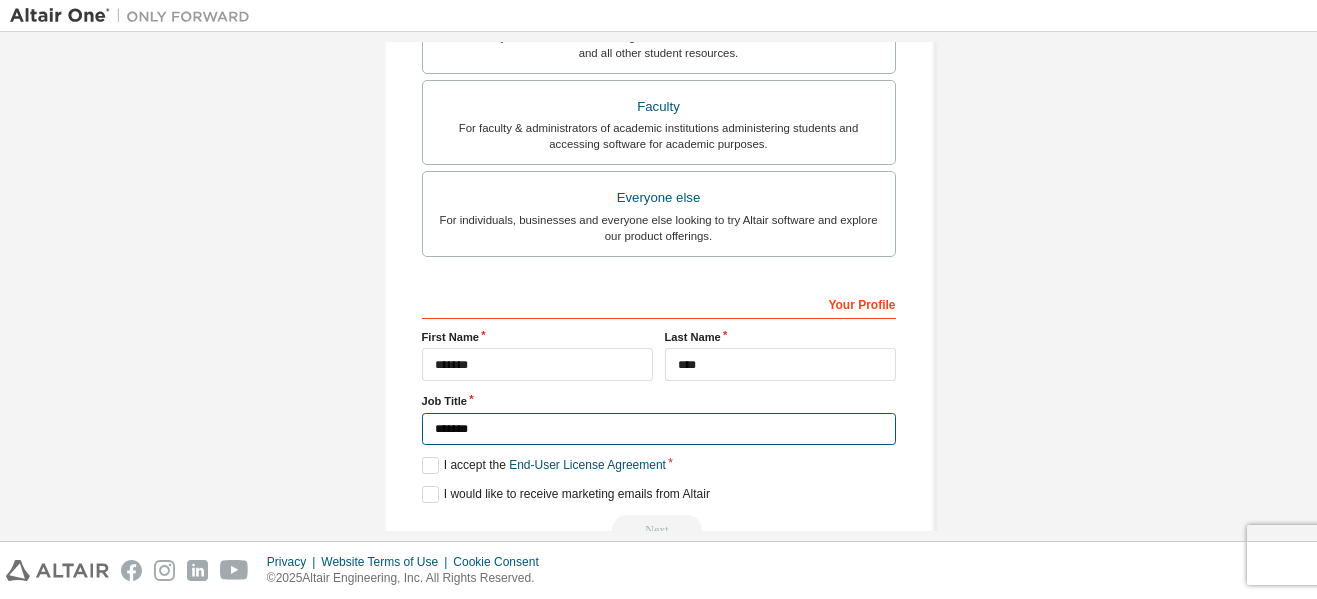 scroll, scrollTop: 571, scrollLeft: 0, axis: vertical 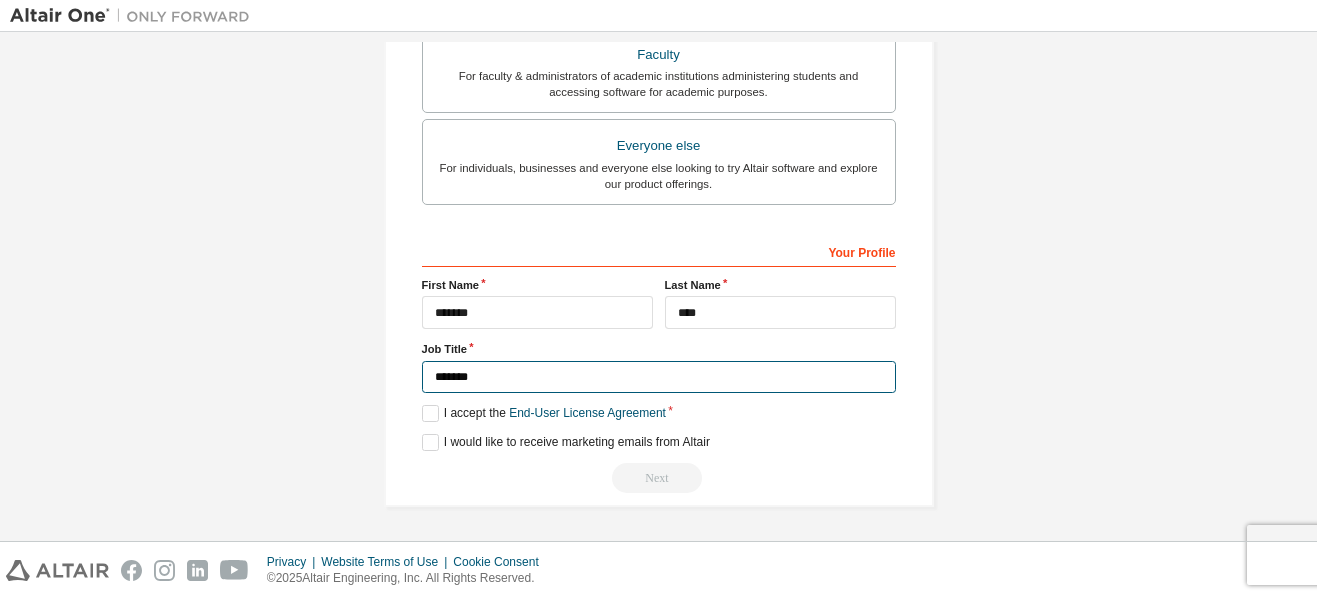 type on "*******" 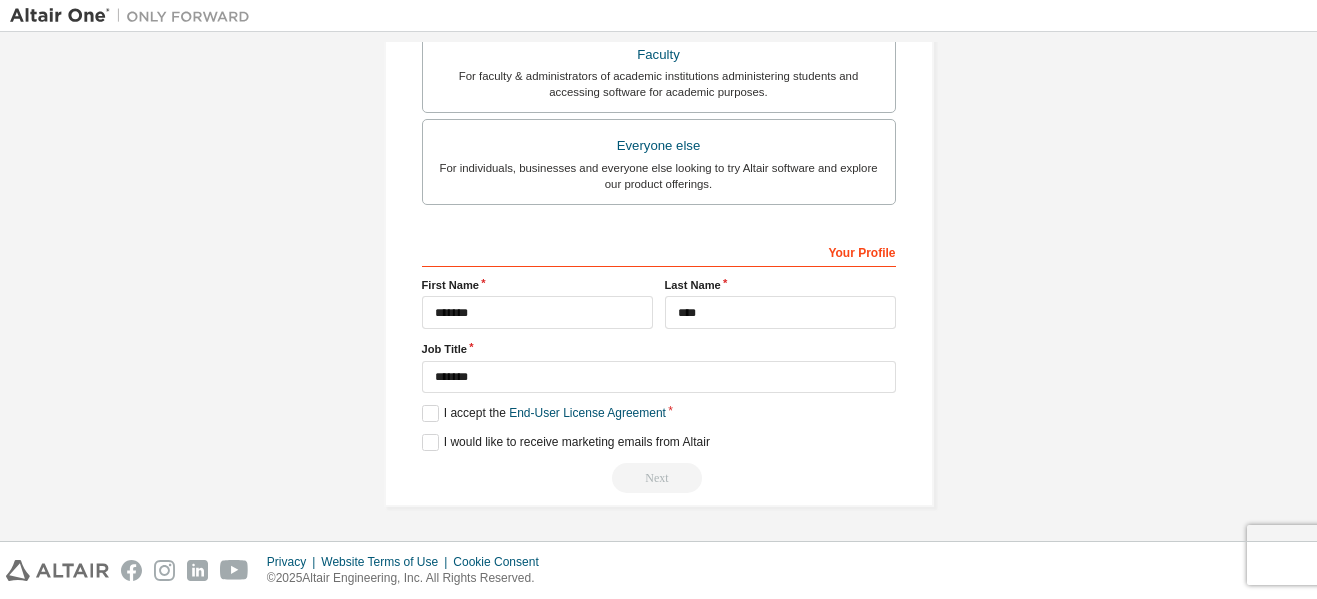 click on "Your Profile First Name ******* Last Name **** Job Title ******* Please provide State/Province to help us route sales and support resources to you more efficiently. I accept the    End-User License Agreement I would like to receive marketing emails from Altair Next" at bounding box center [659, 364] 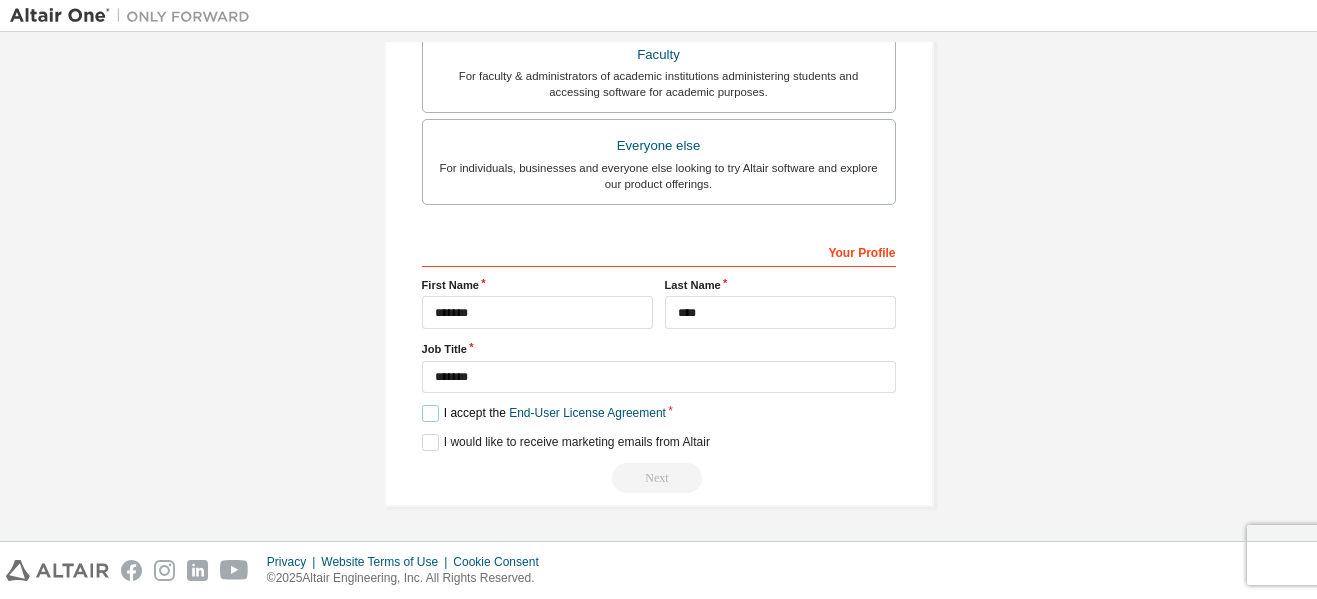 click on "I accept the    End-User License Agreement" at bounding box center [544, 413] 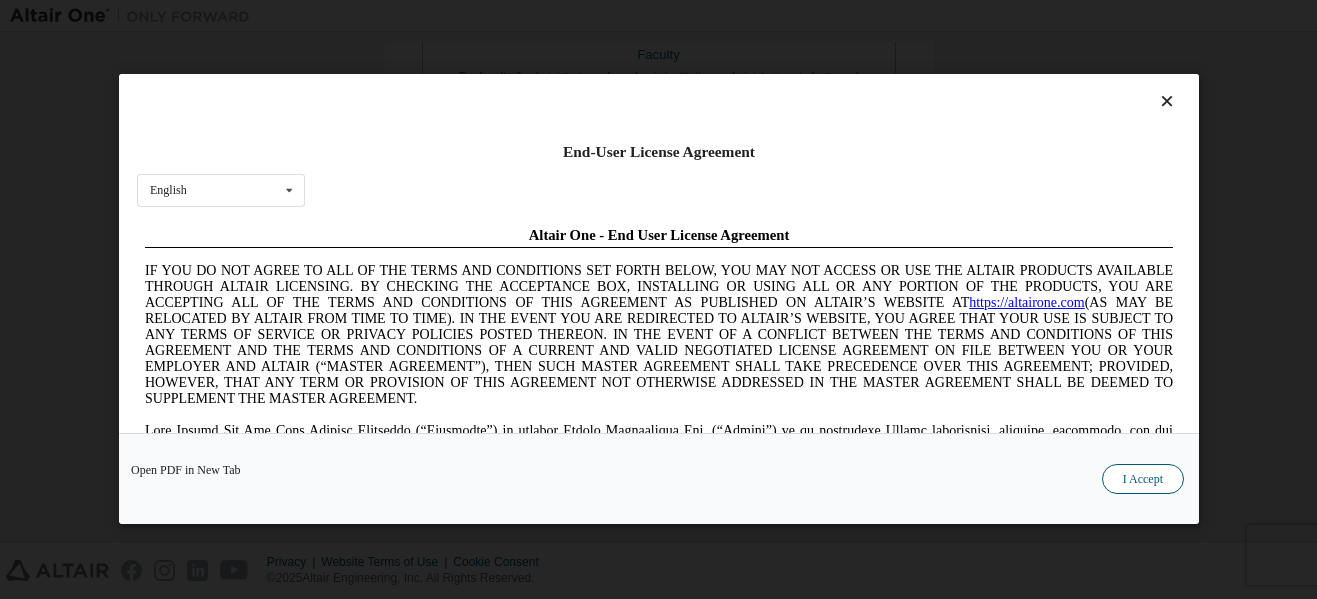 scroll, scrollTop: 0, scrollLeft: 0, axis: both 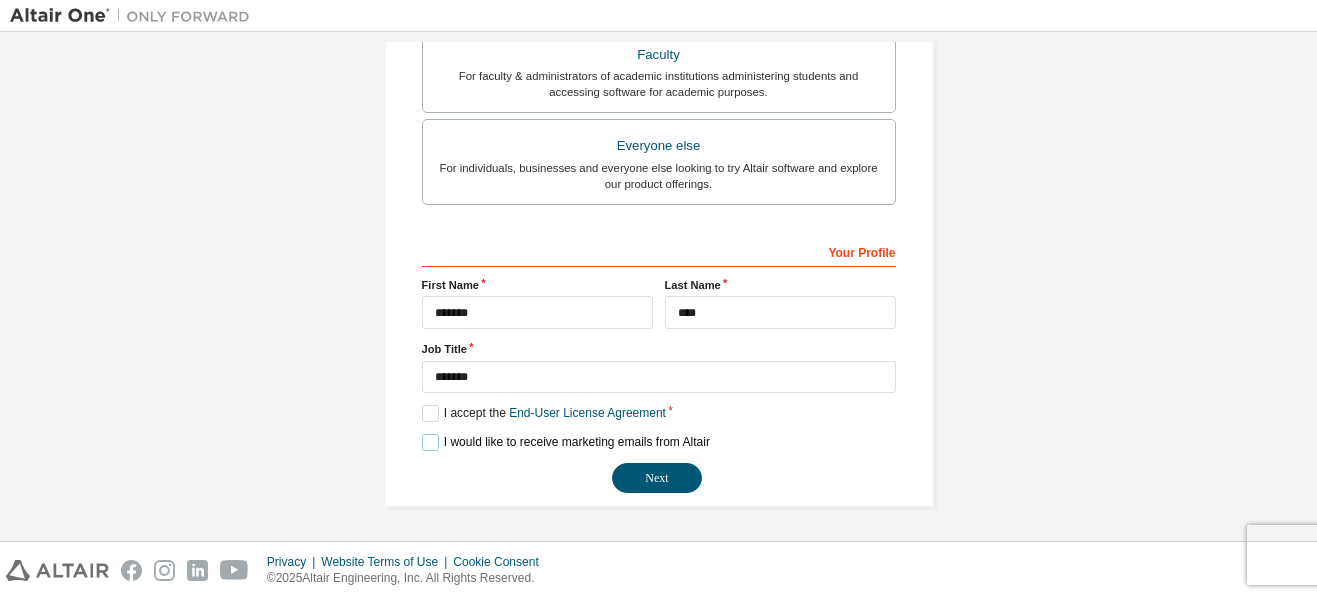 click on "I would like to receive marketing emails from Altair" at bounding box center [566, 442] 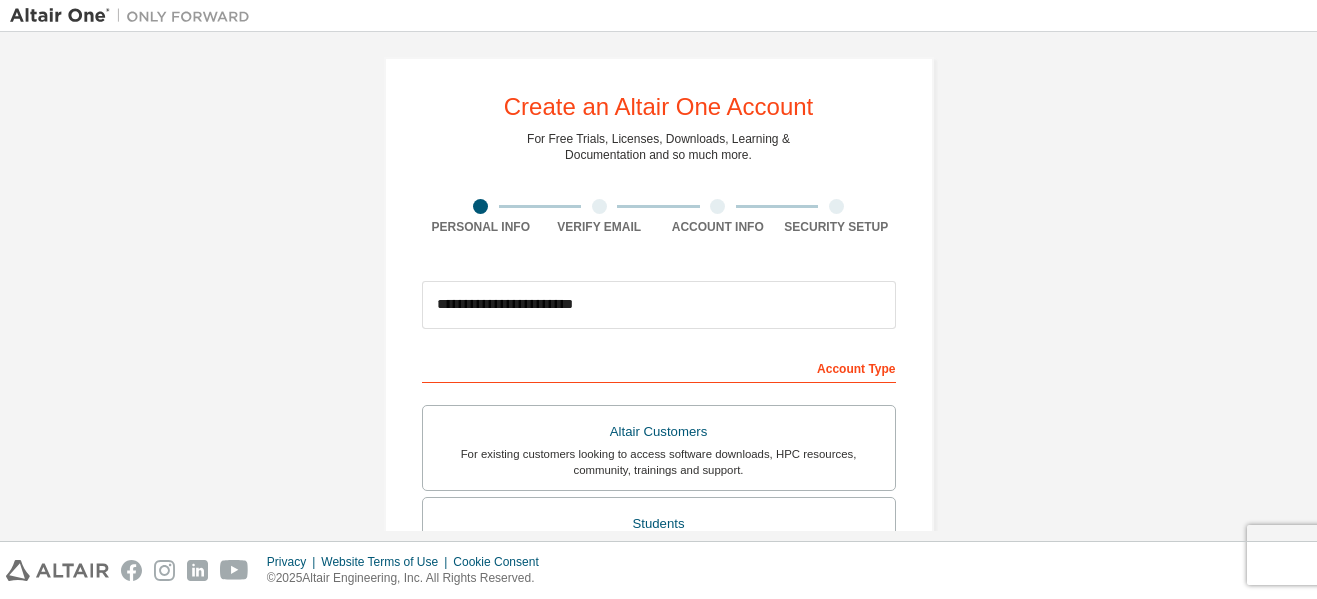 scroll, scrollTop: 0, scrollLeft: 0, axis: both 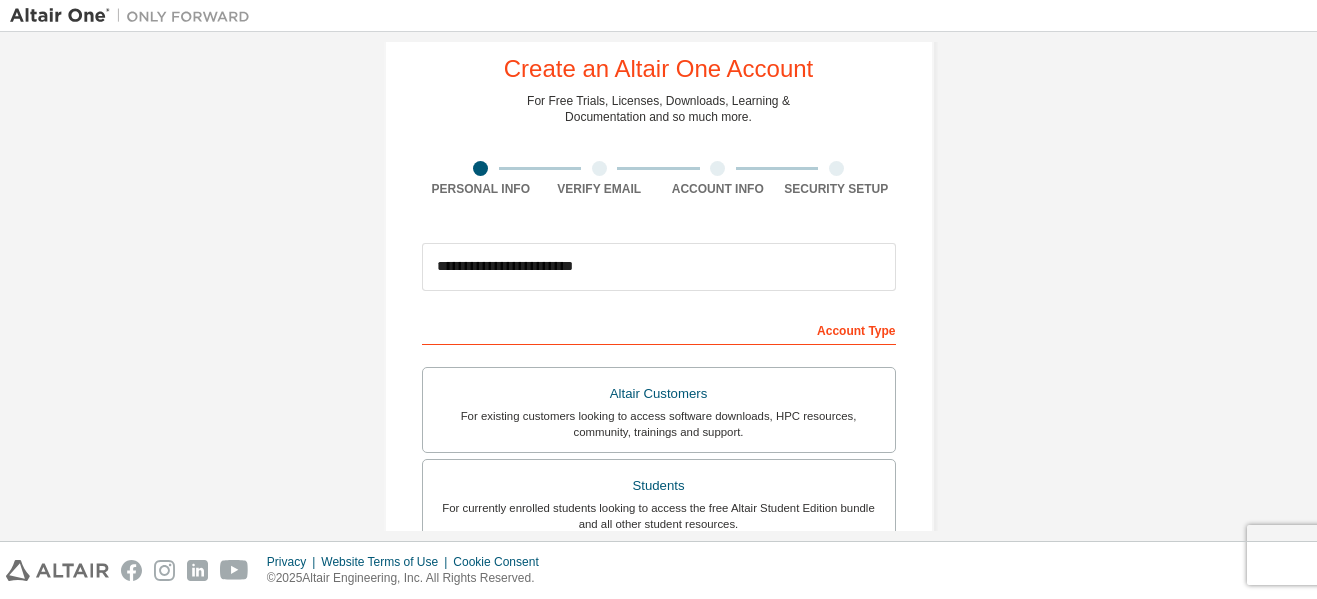 drag, startPoint x: 1287, startPoint y: 188, endPoint x: 1292, endPoint y: 241, distance: 53.235325 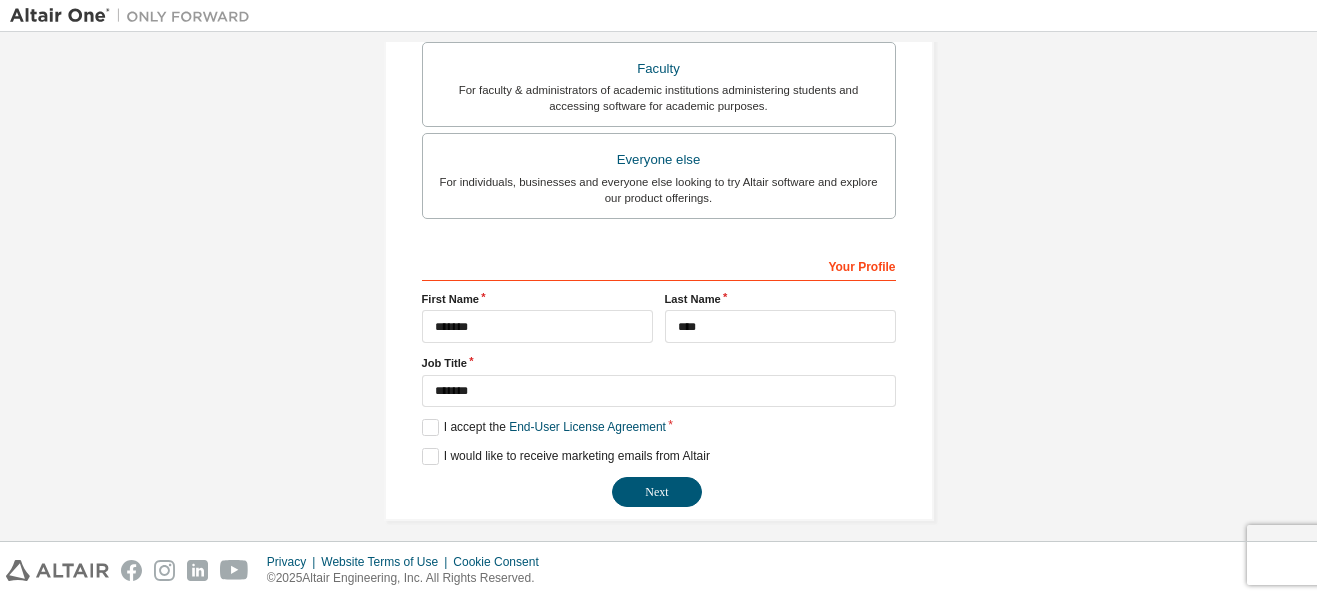 scroll, scrollTop: 571, scrollLeft: 0, axis: vertical 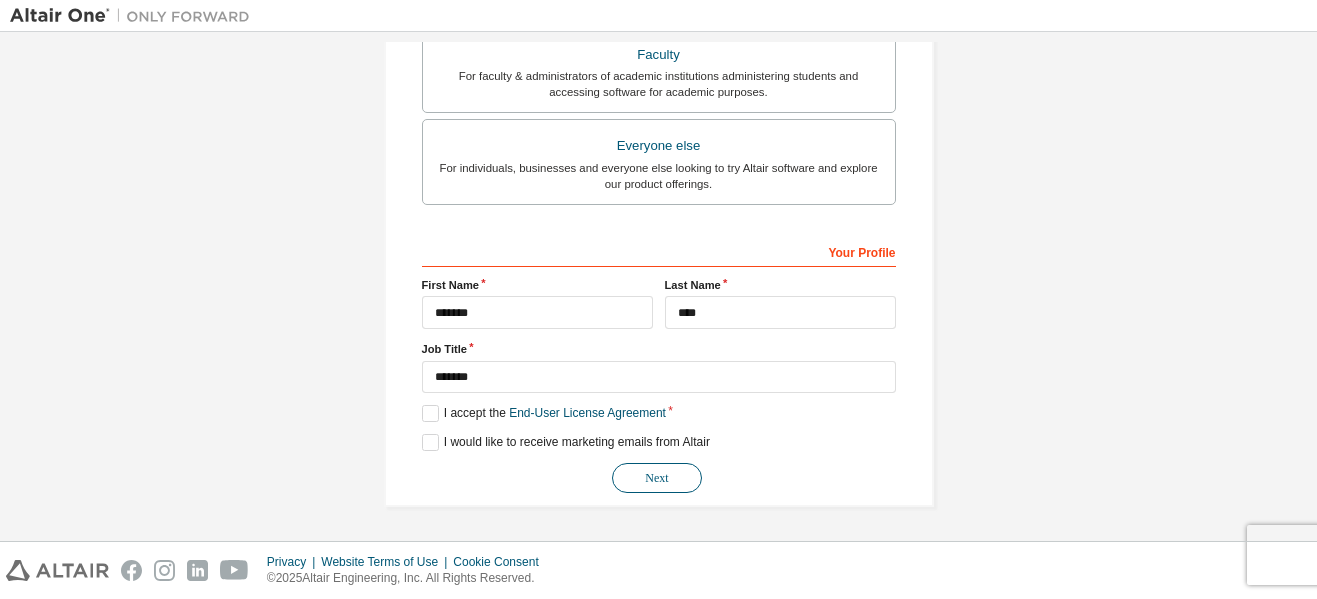 click on "Next" at bounding box center [657, 478] 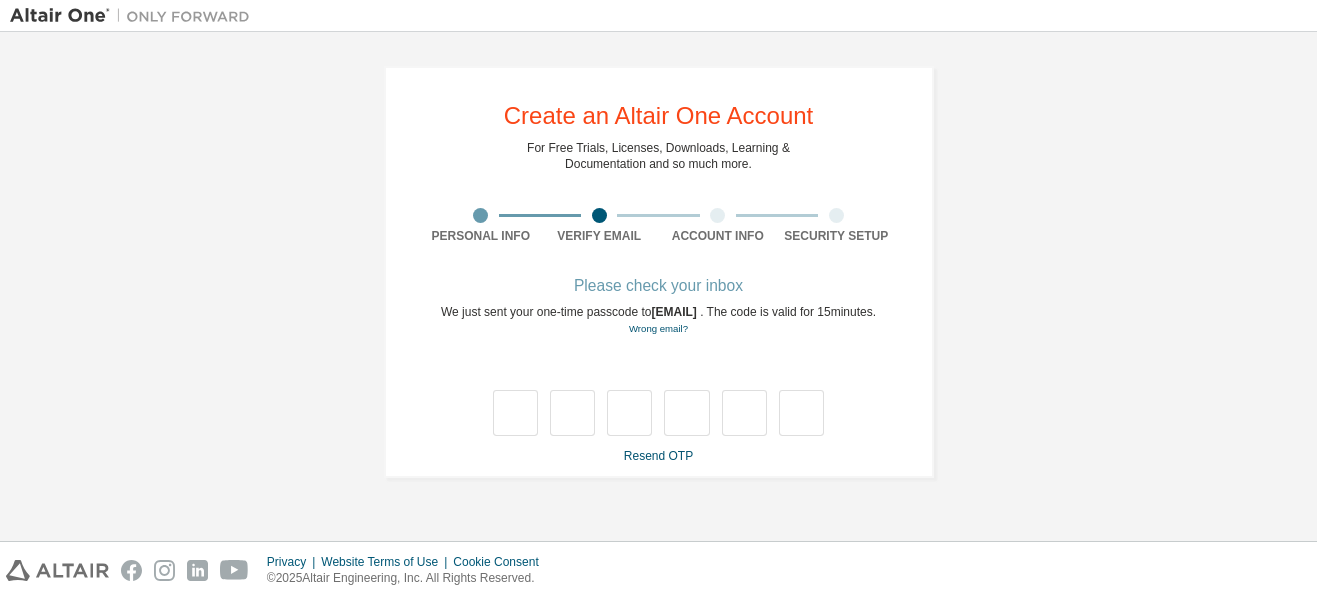 scroll, scrollTop: 0, scrollLeft: 0, axis: both 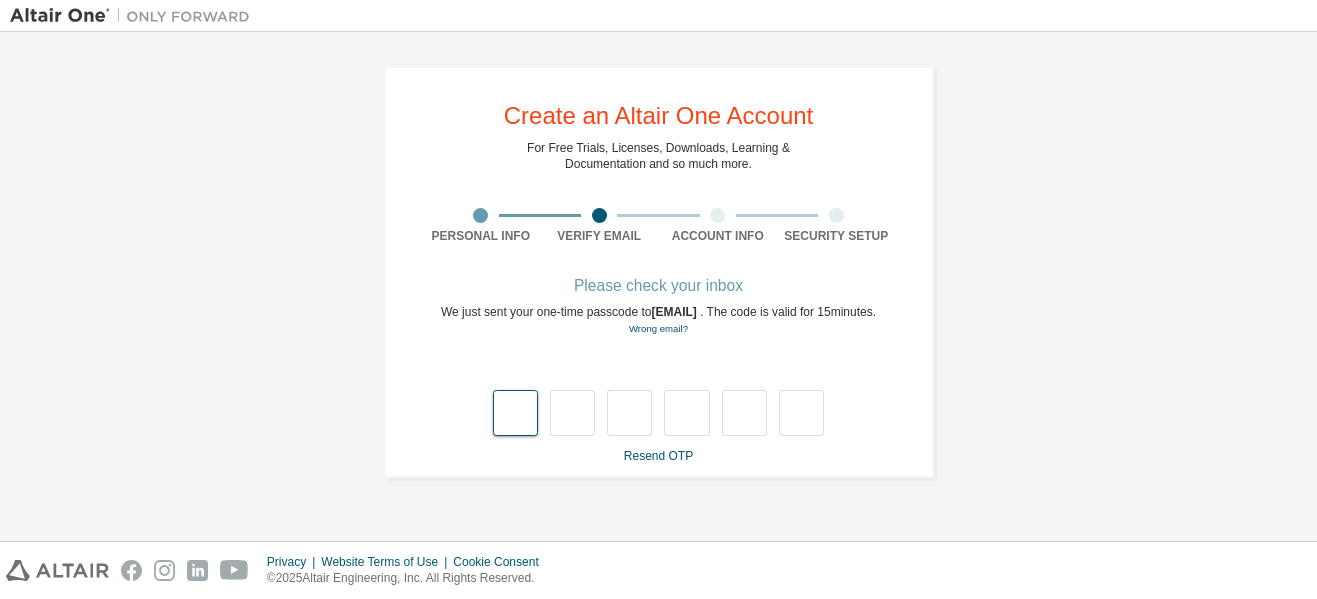 type on "*" 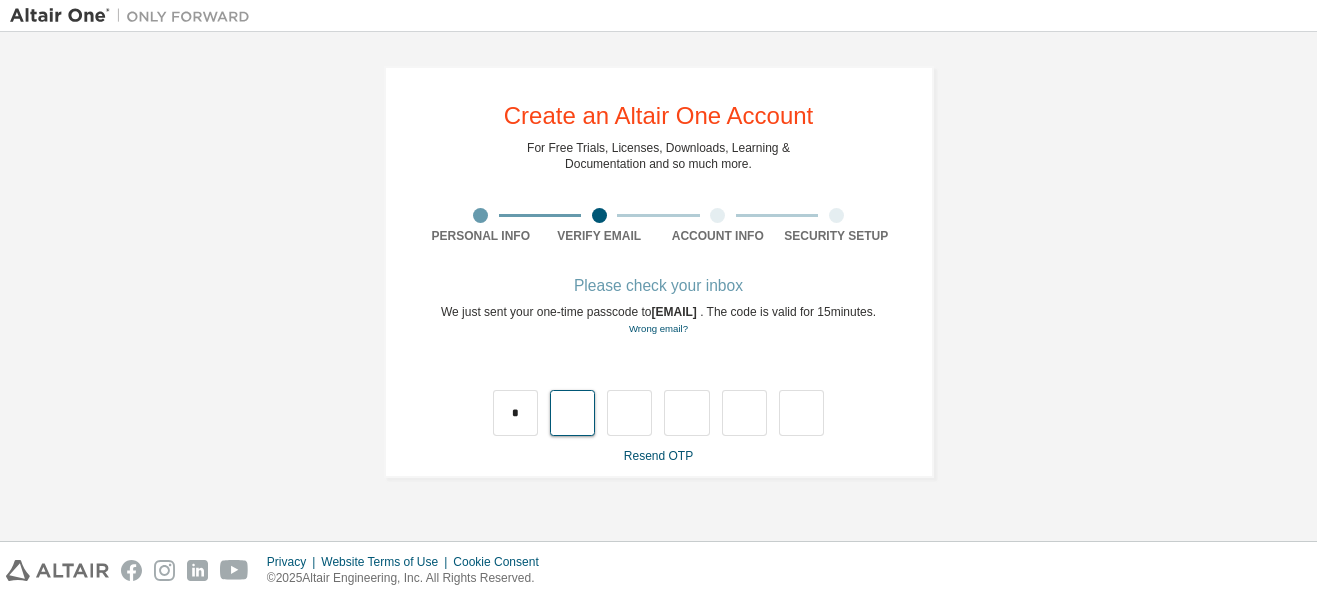 type on "*" 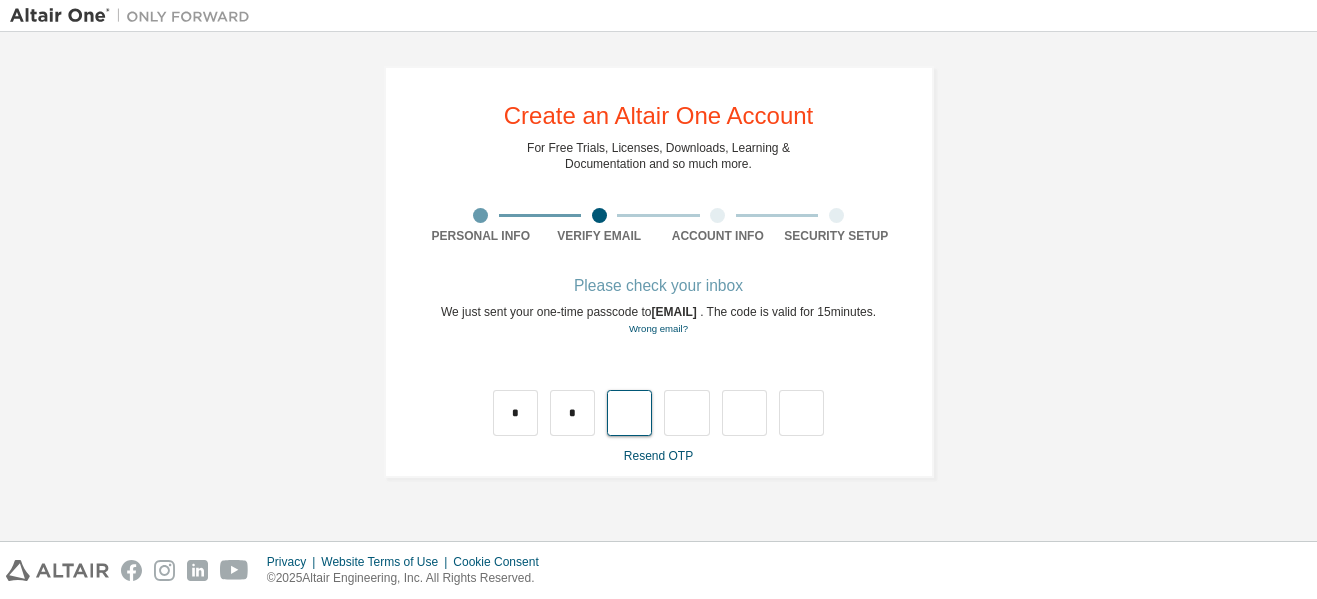 type on "*" 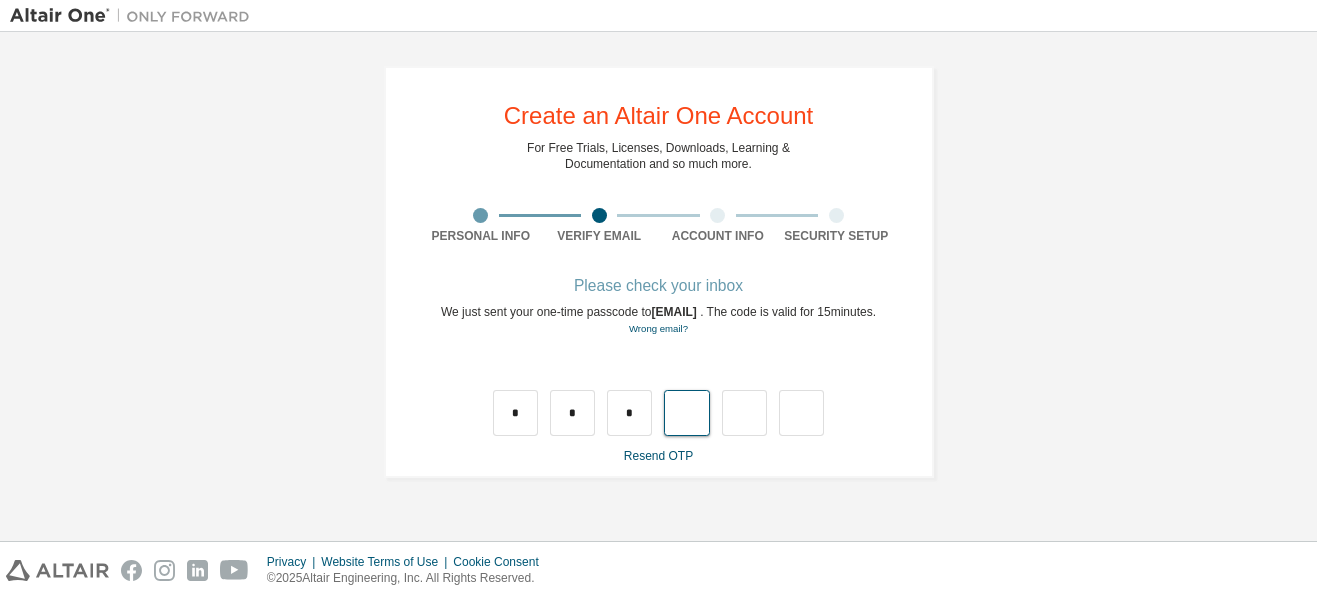 type on "*" 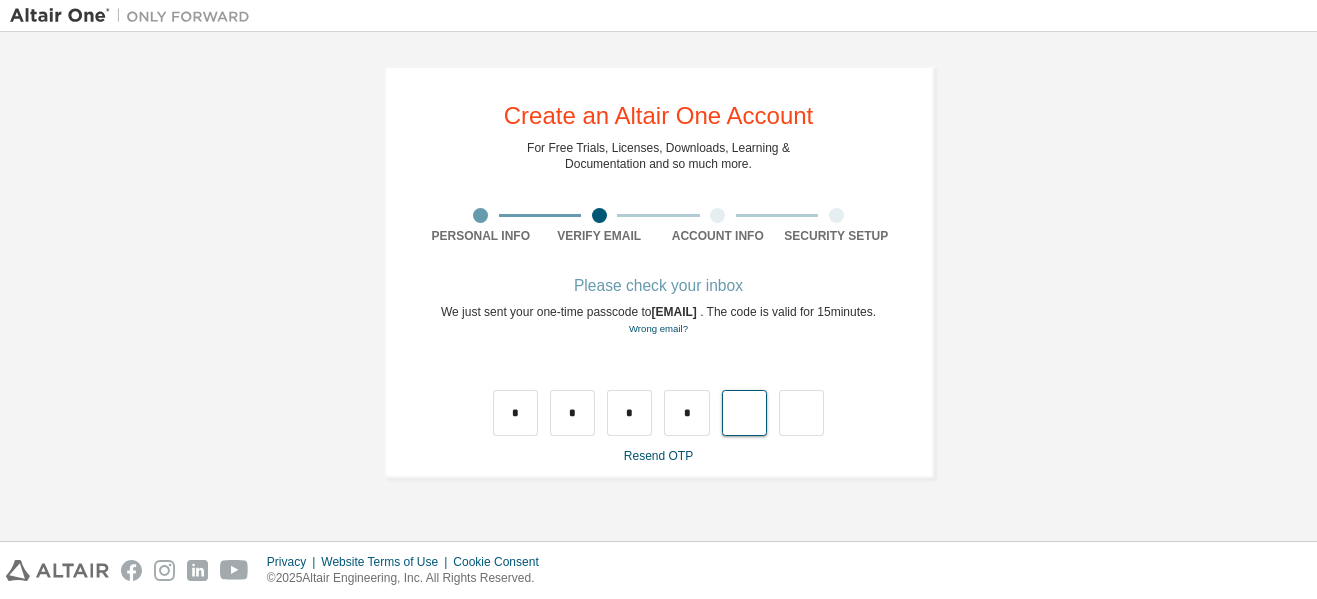 type on "*" 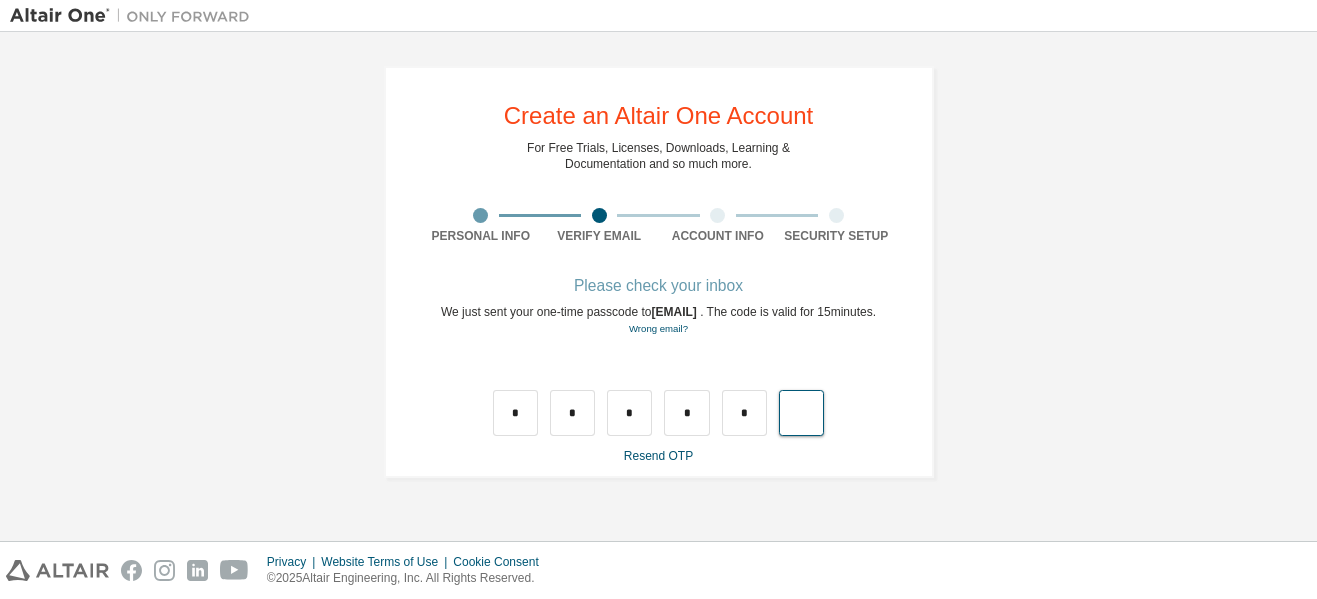 type on "*" 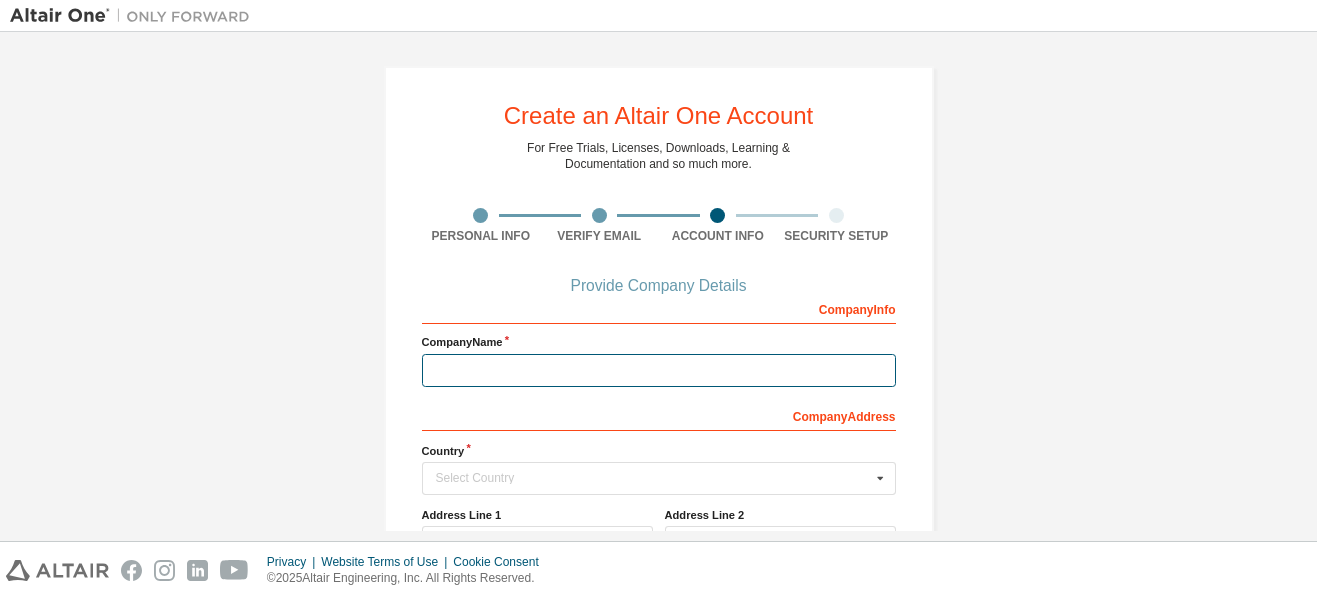 click at bounding box center [659, 370] 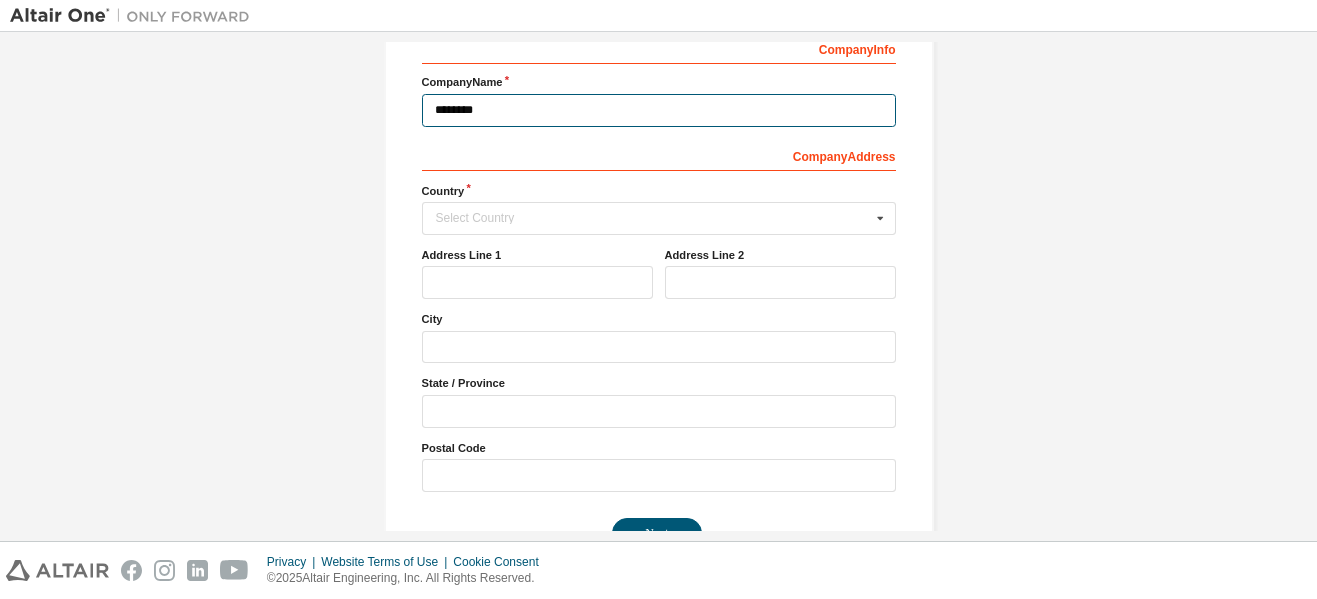 scroll, scrollTop: 264, scrollLeft: 0, axis: vertical 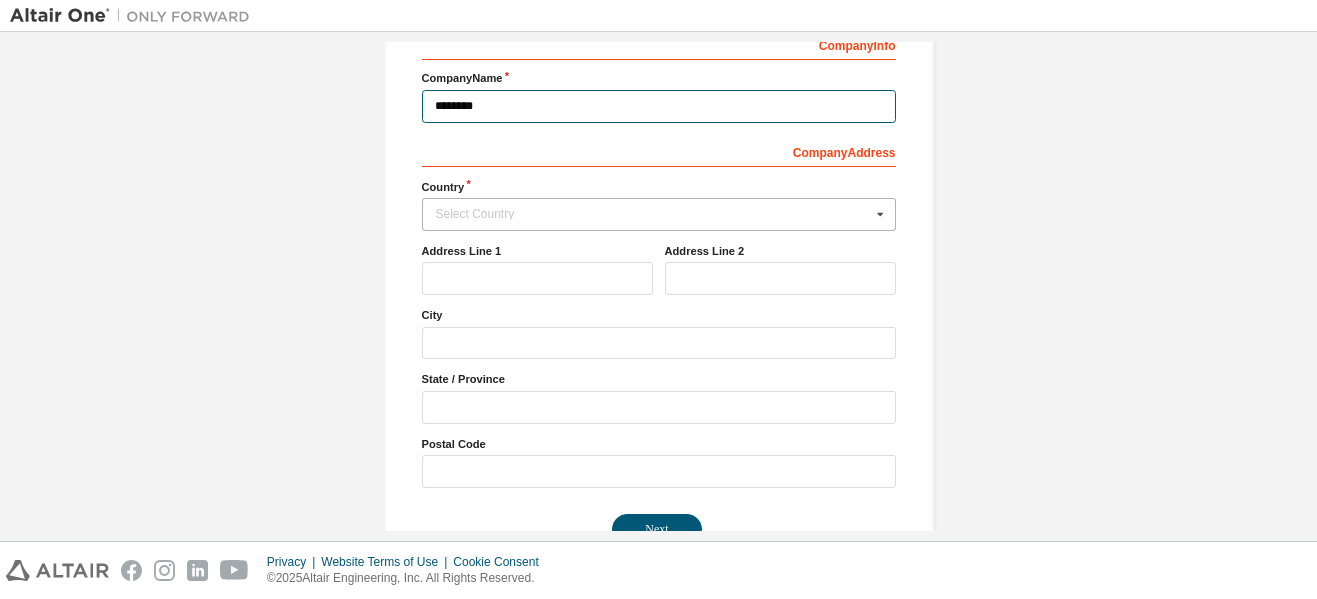 type on "********" 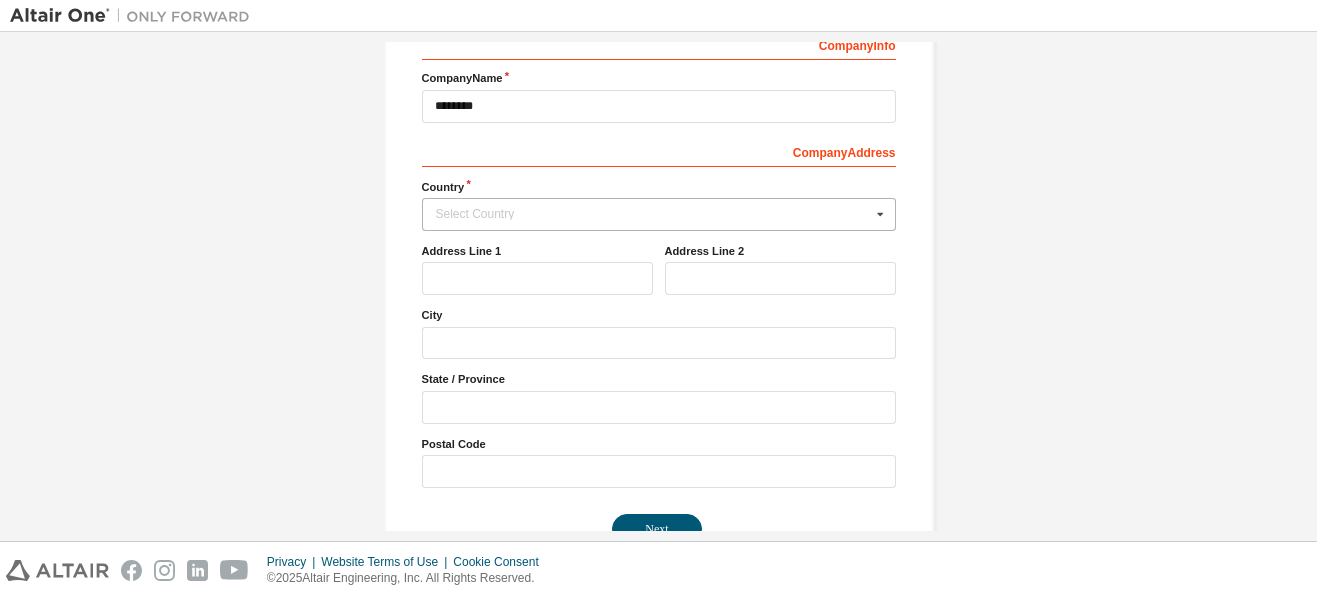 click on "Select Country" at bounding box center (653, 214) 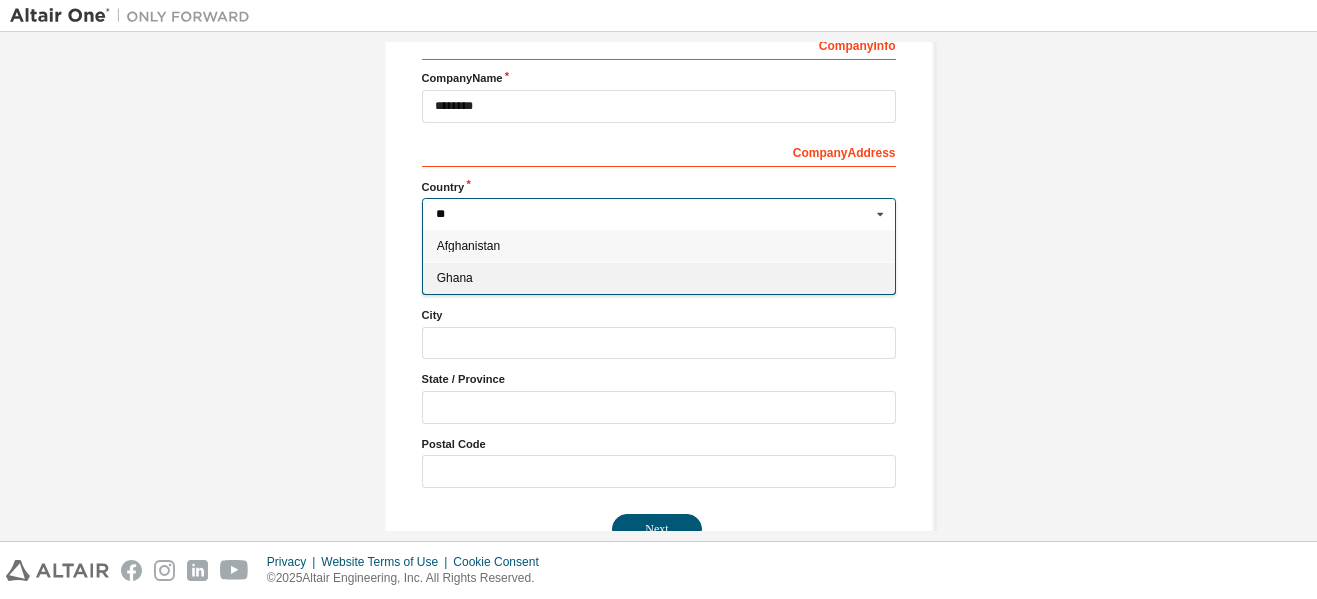 type on "**" 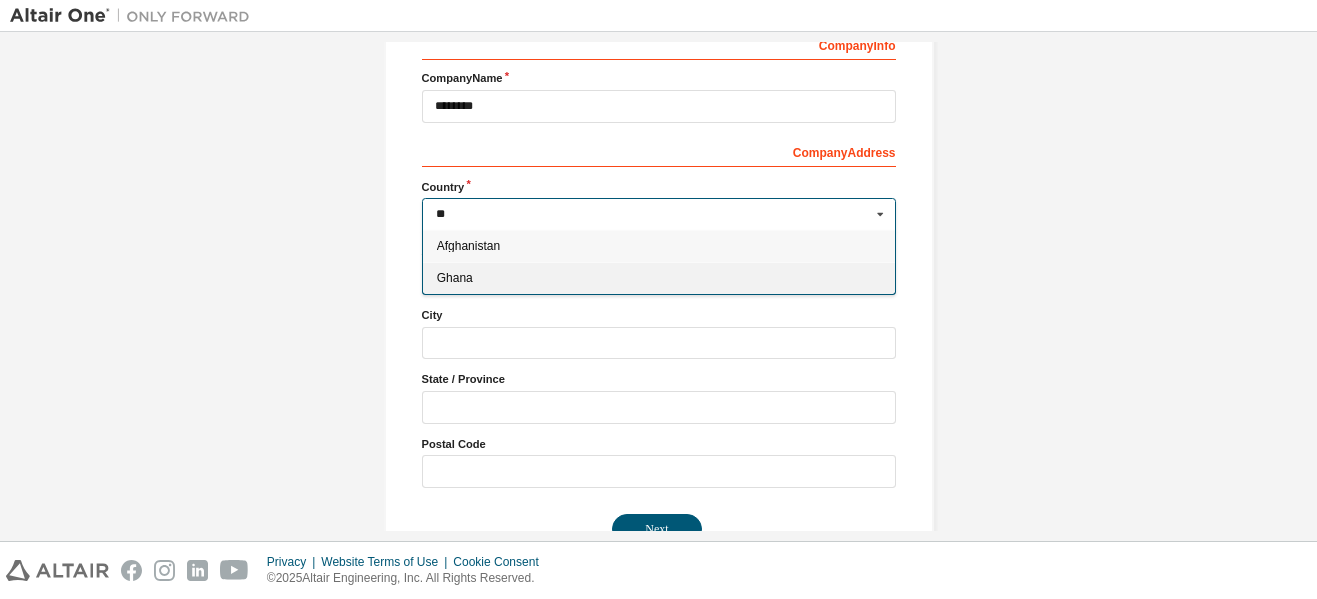 click on "Ghana" at bounding box center (659, 278) 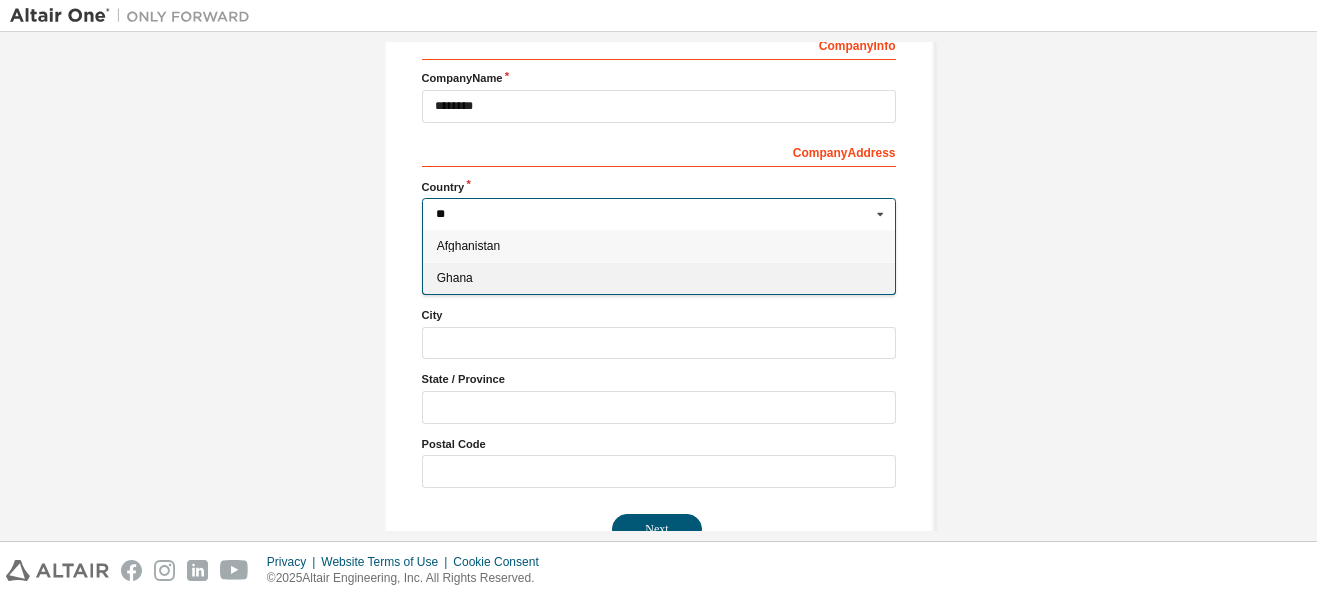 type on "***" 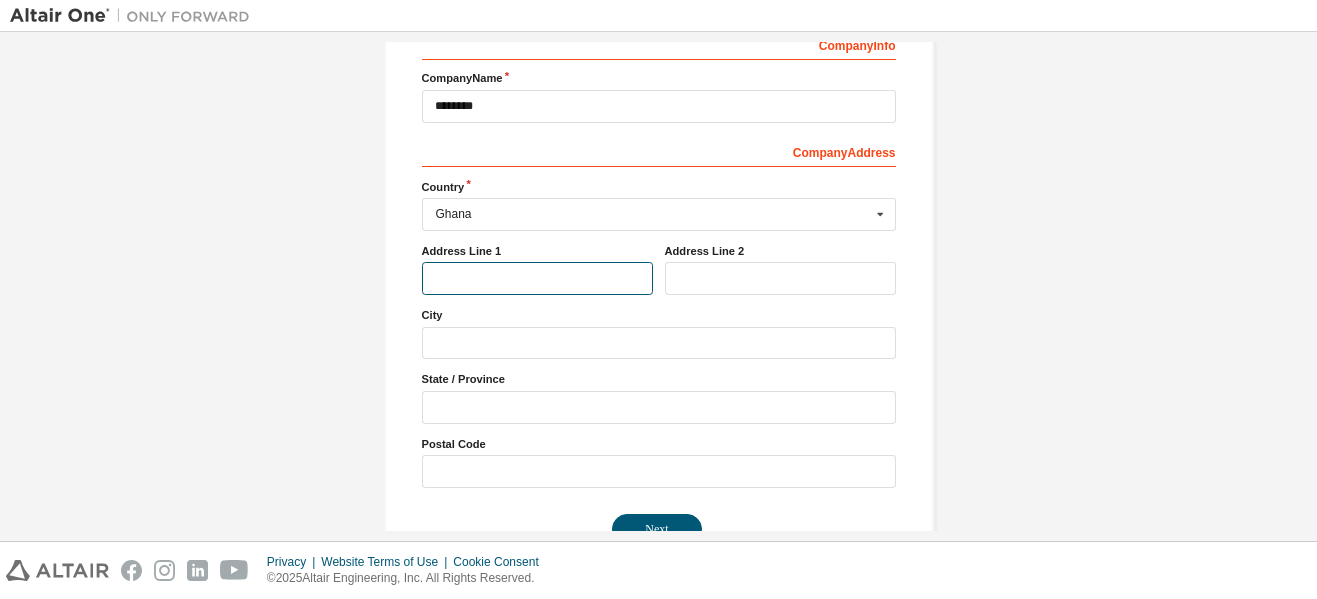 click at bounding box center [537, 278] 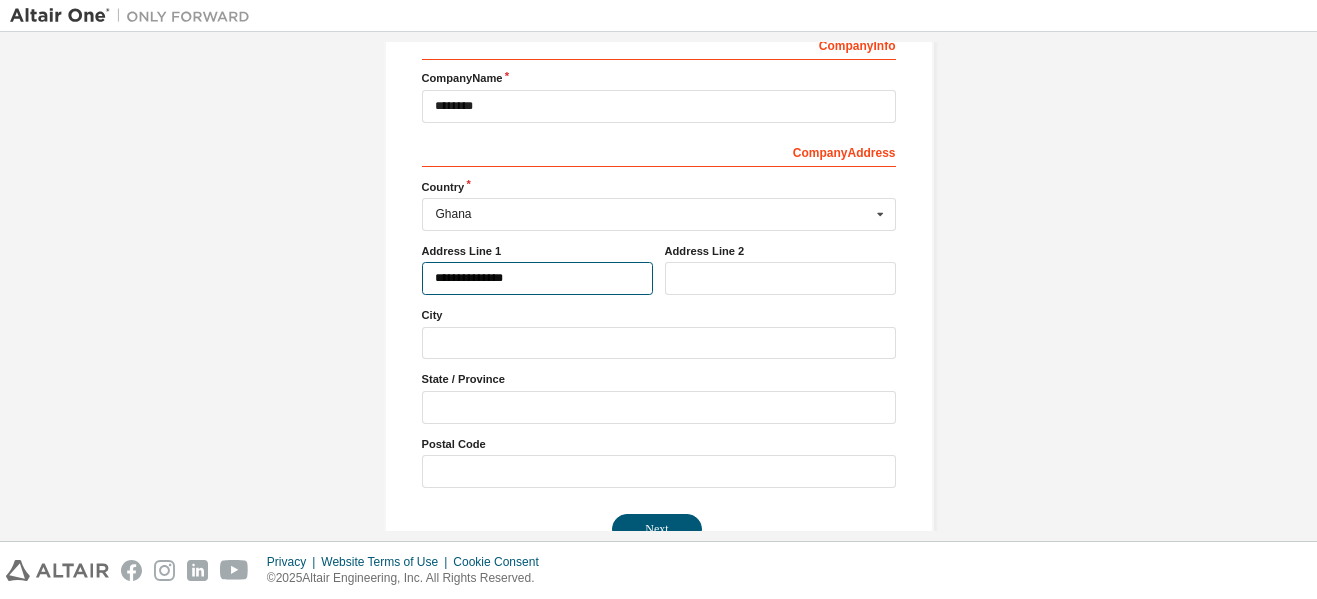 type on "**********" 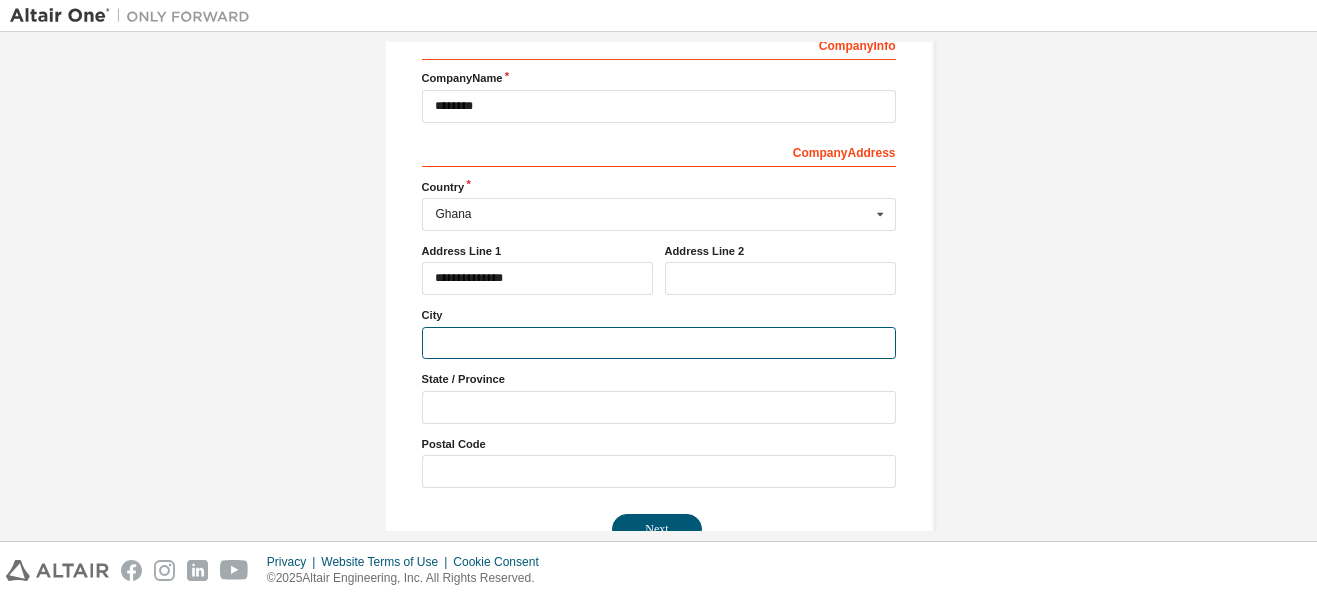 click at bounding box center [659, 343] 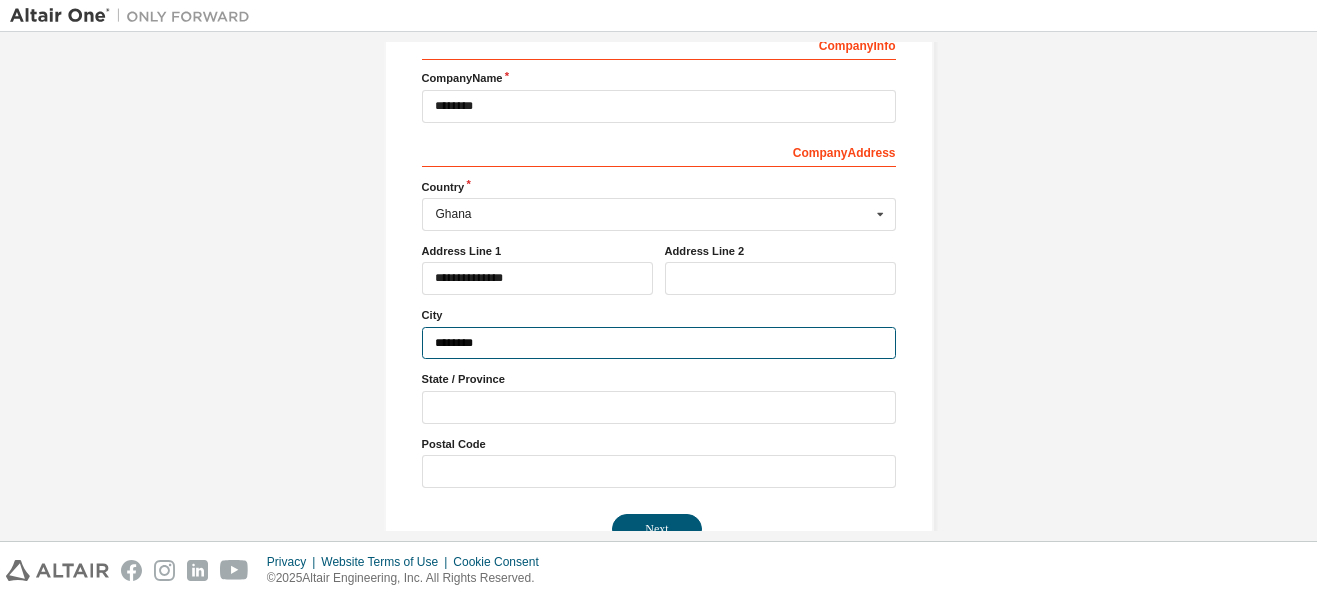 type on "********" 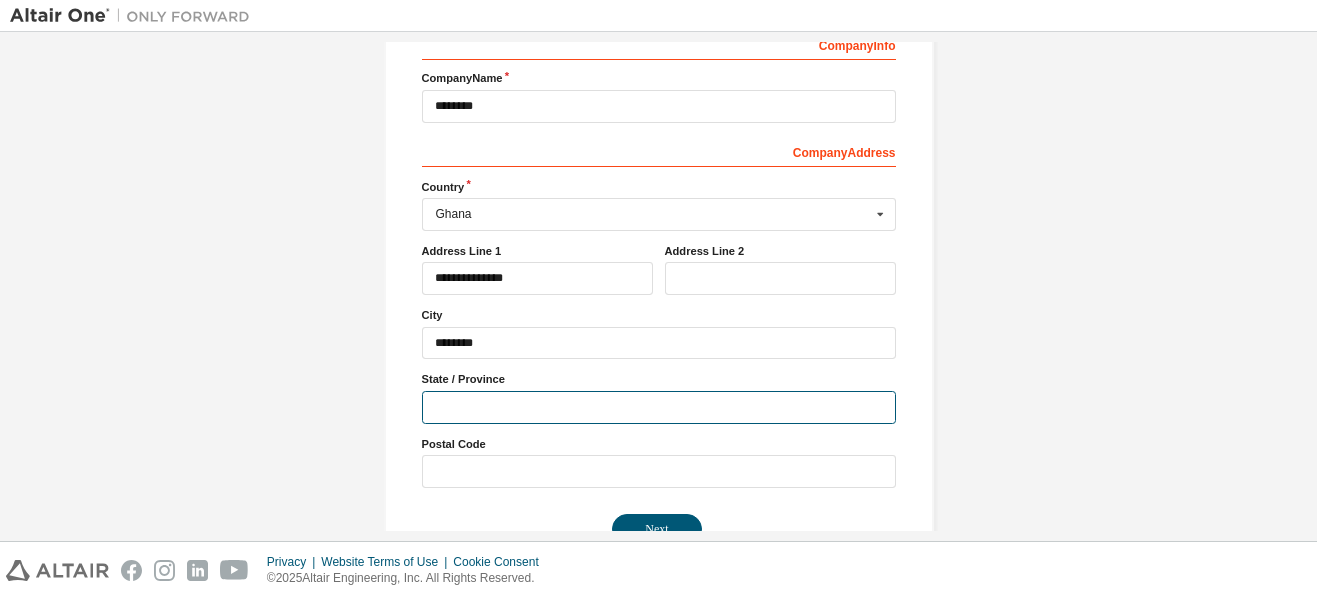 click at bounding box center [659, 407] 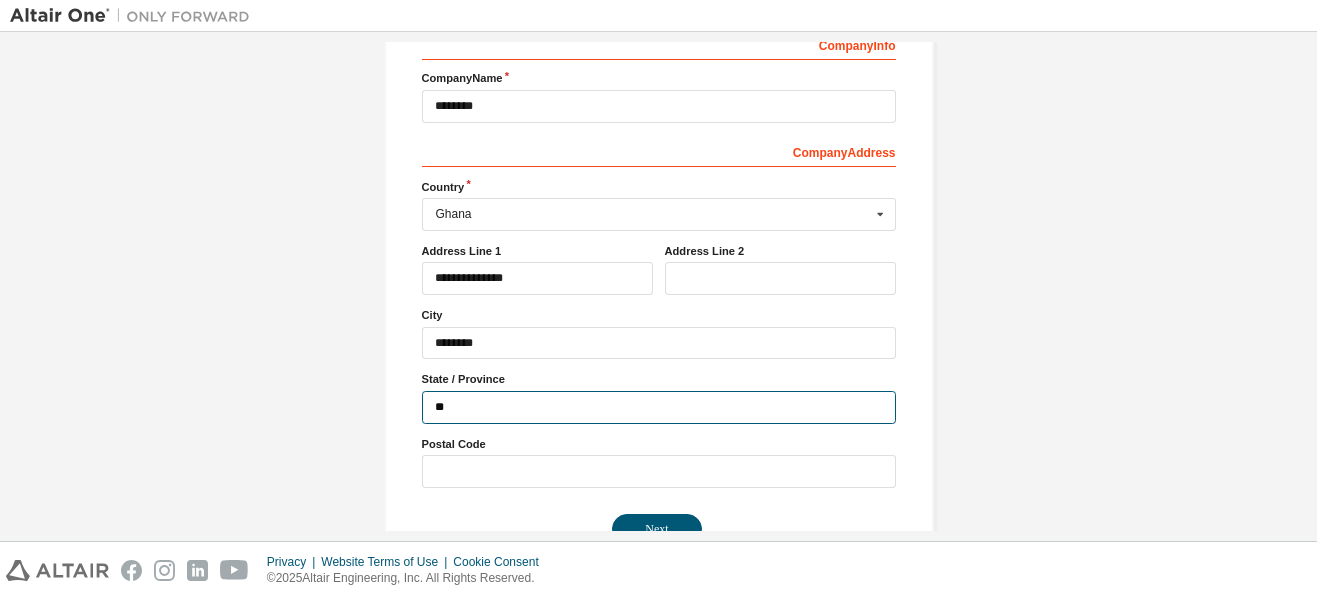type on "*" 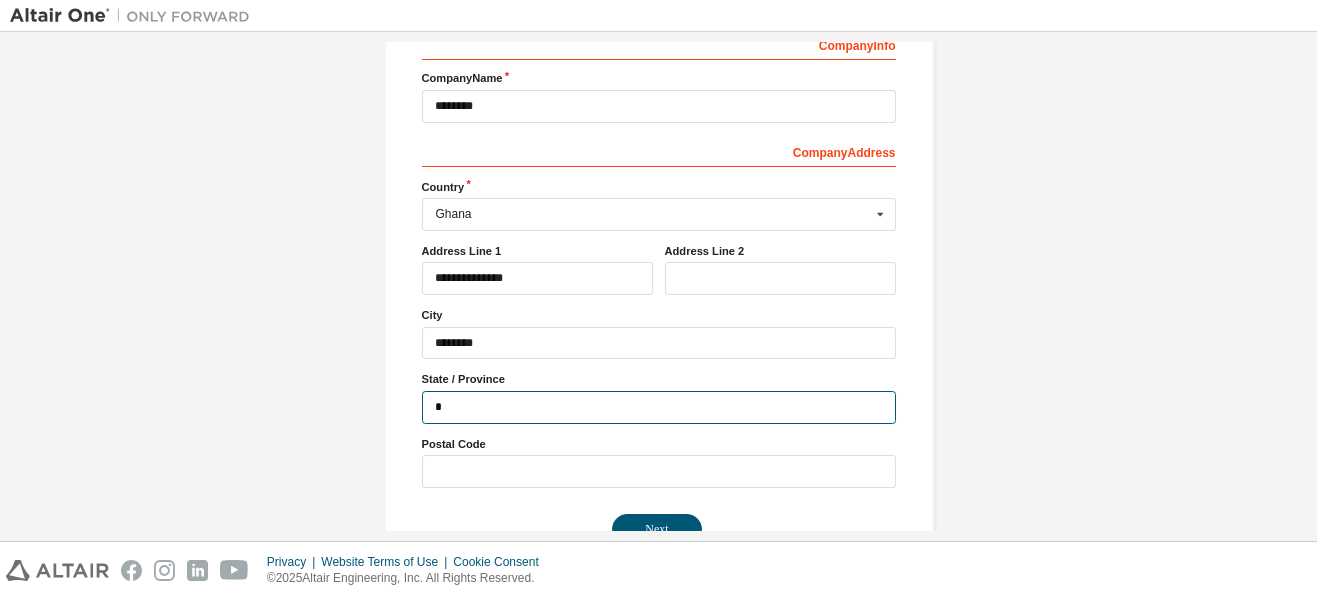 type 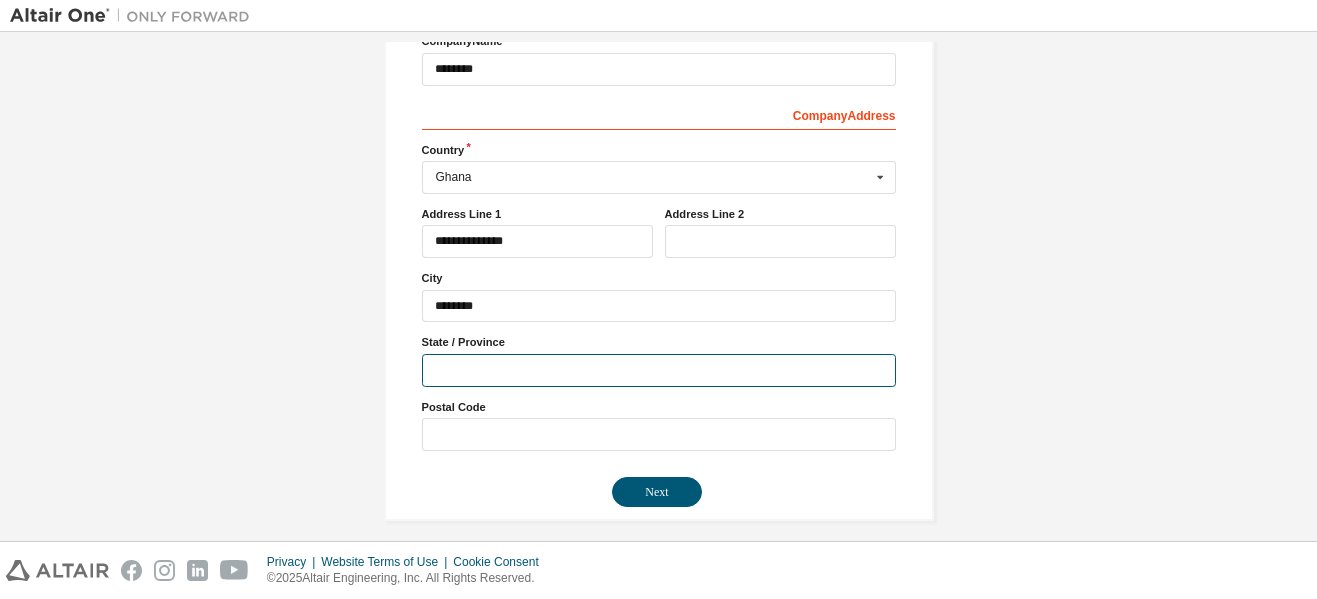 scroll, scrollTop: 317, scrollLeft: 0, axis: vertical 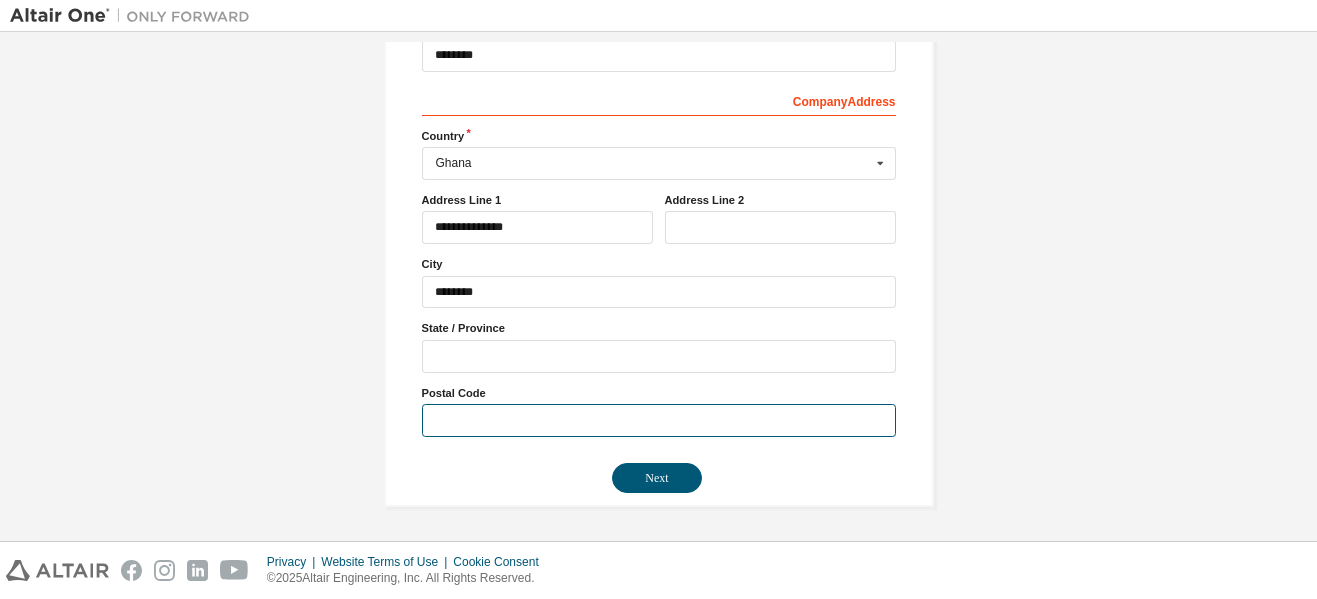 click at bounding box center [659, 420] 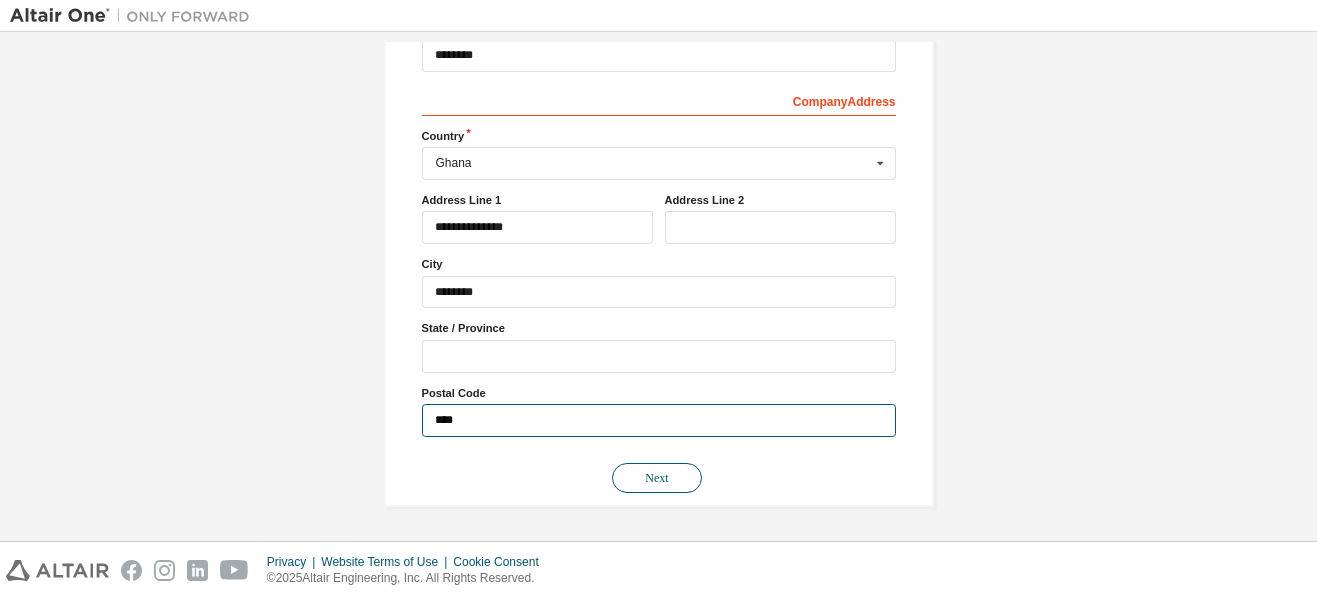 type on "****" 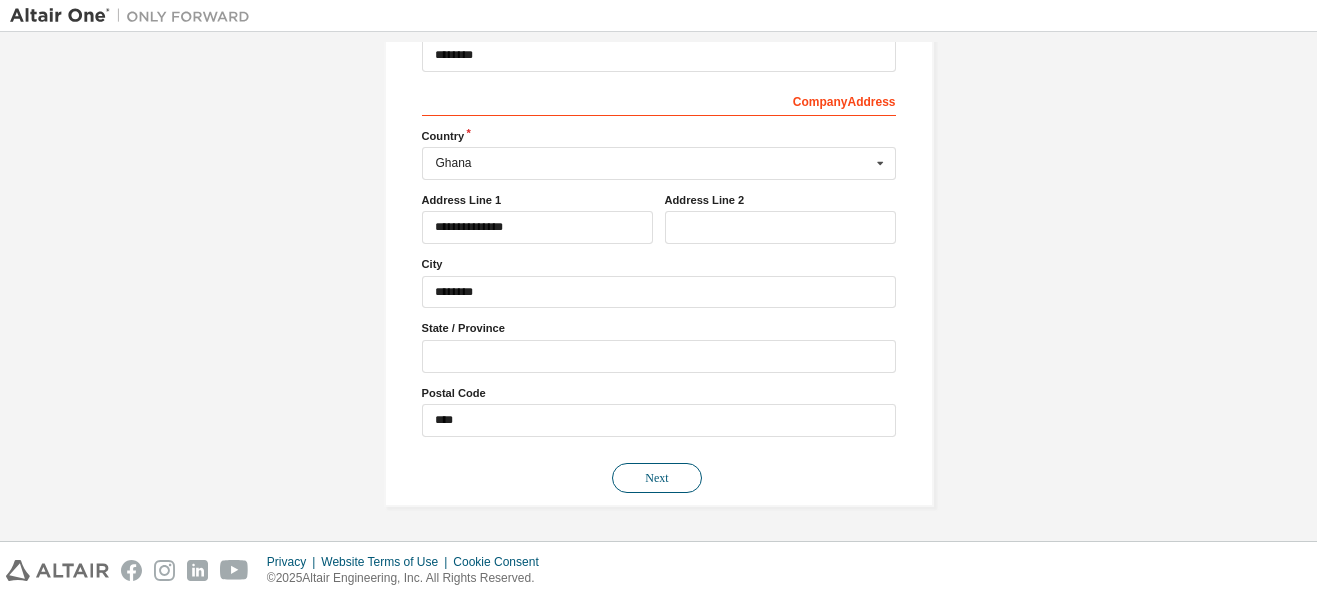 click on "Next" at bounding box center (657, 478) 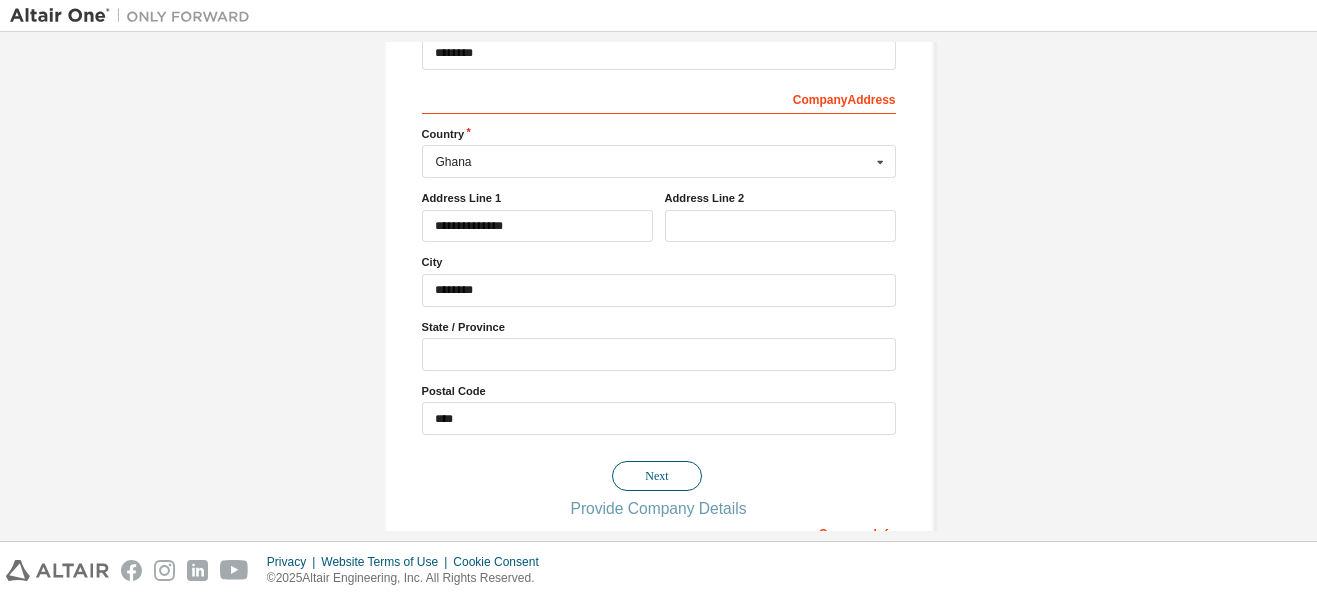 scroll, scrollTop: 0, scrollLeft: 0, axis: both 